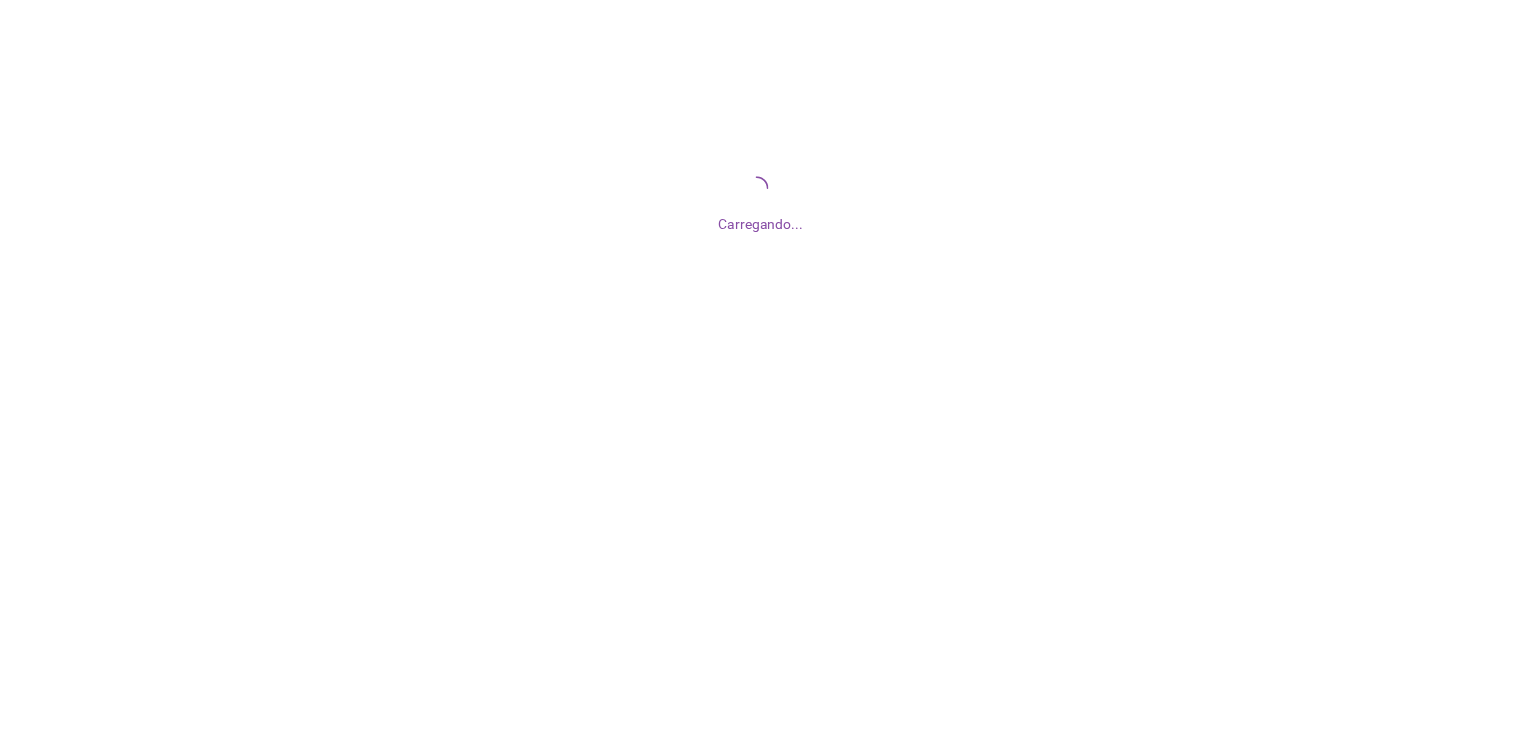 scroll, scrollTop: 0, scrollLeft: 0, axis: both 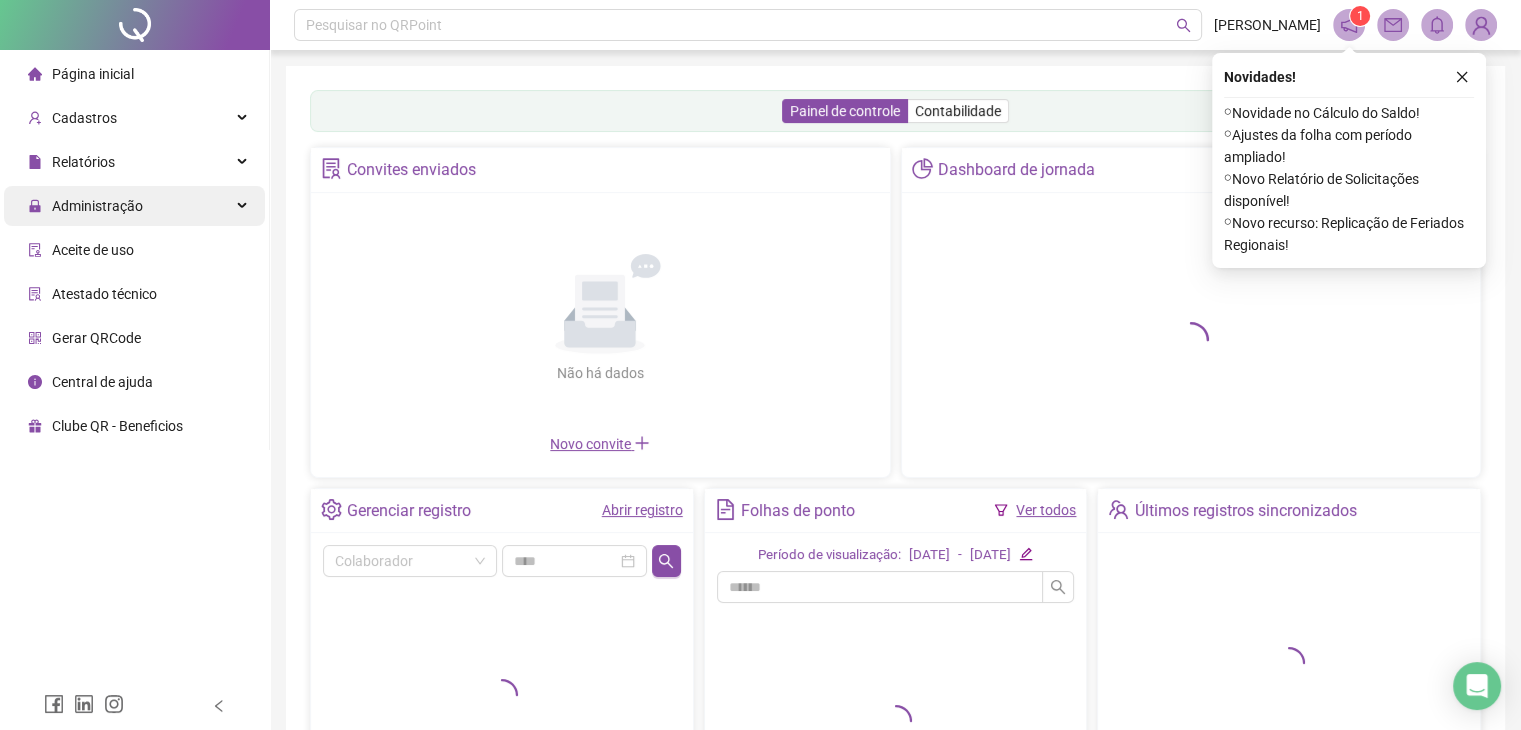 click on "Administração" at bounding box center (134, 206) 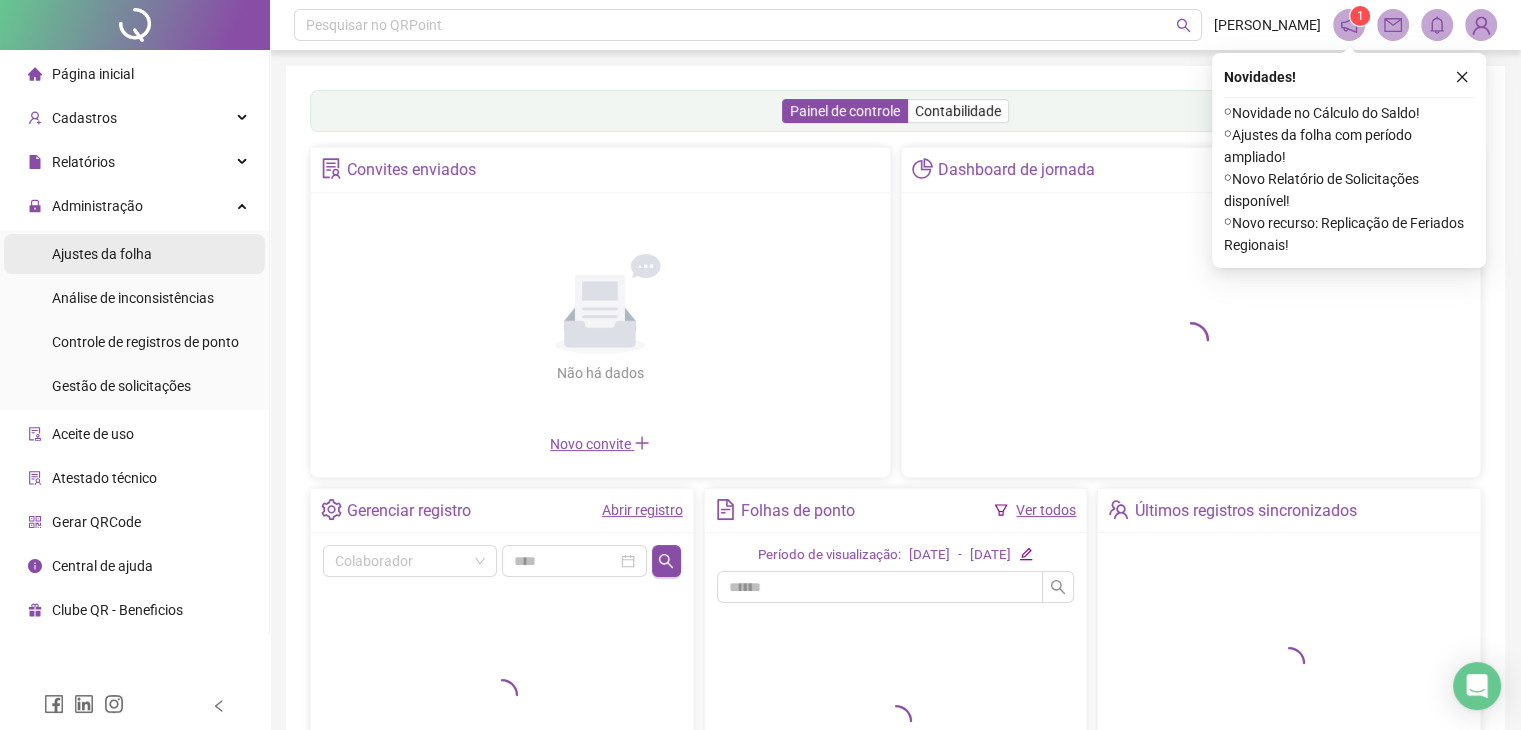 click on "Ajustes da folha" at bounding box center [134, 254] 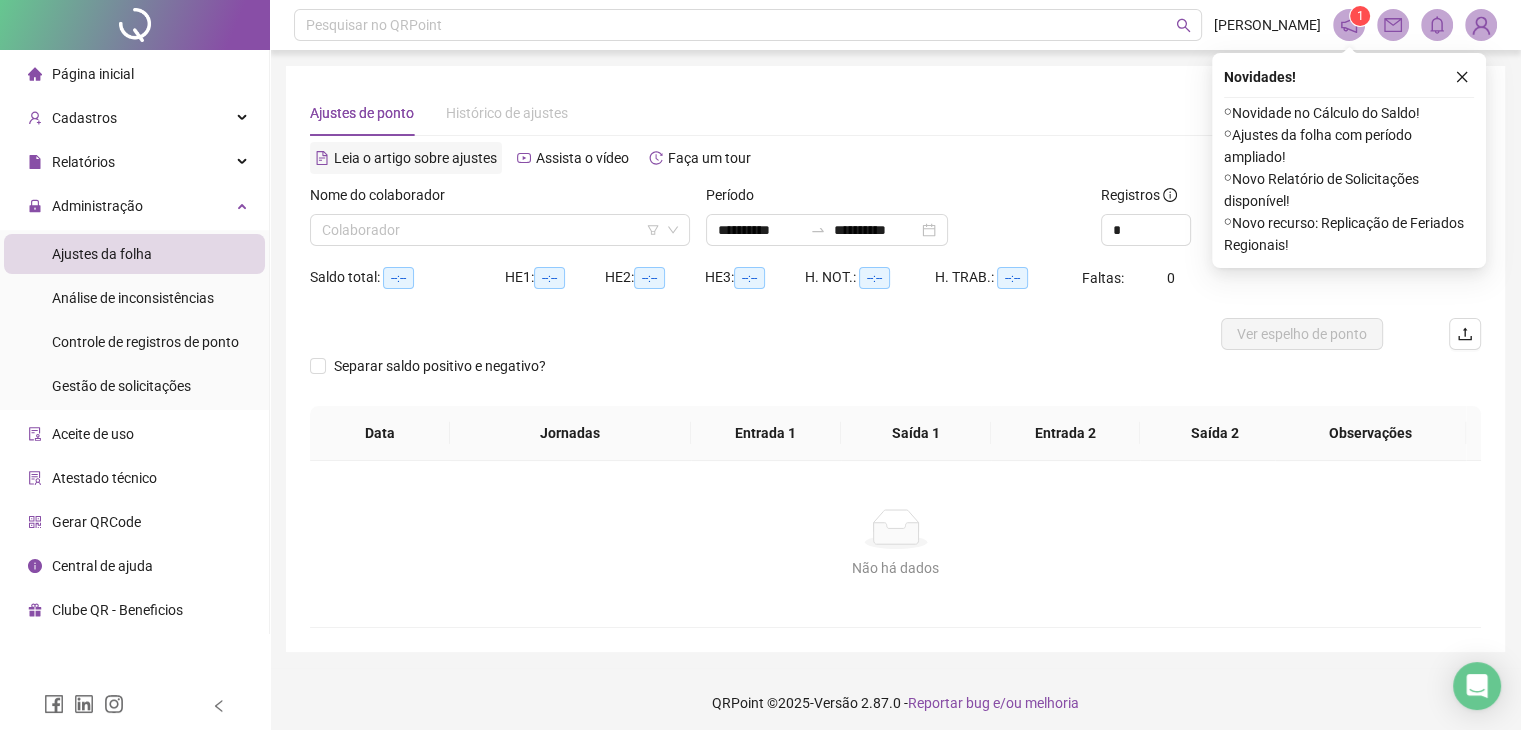 type on "**********" 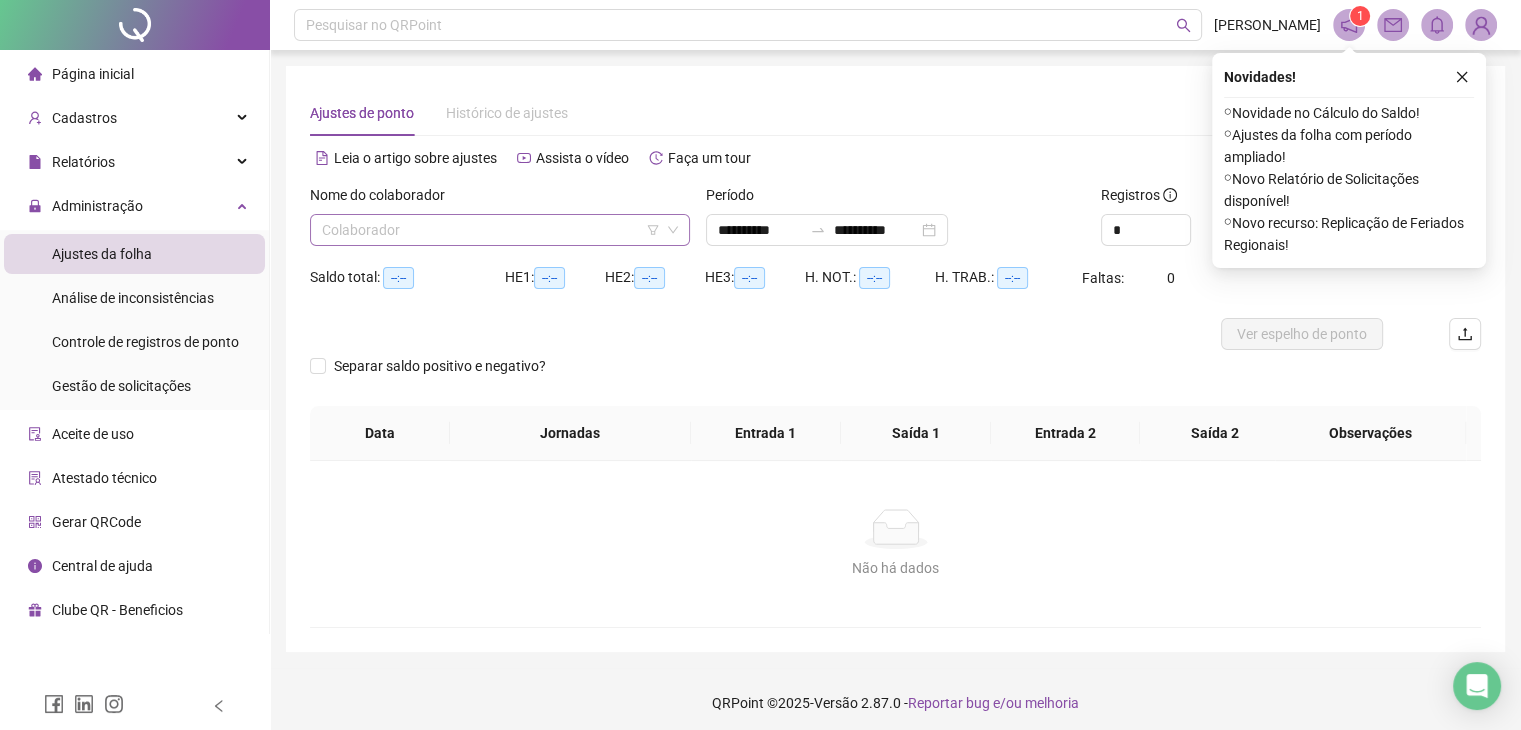 click at bounding box center [494, 230] 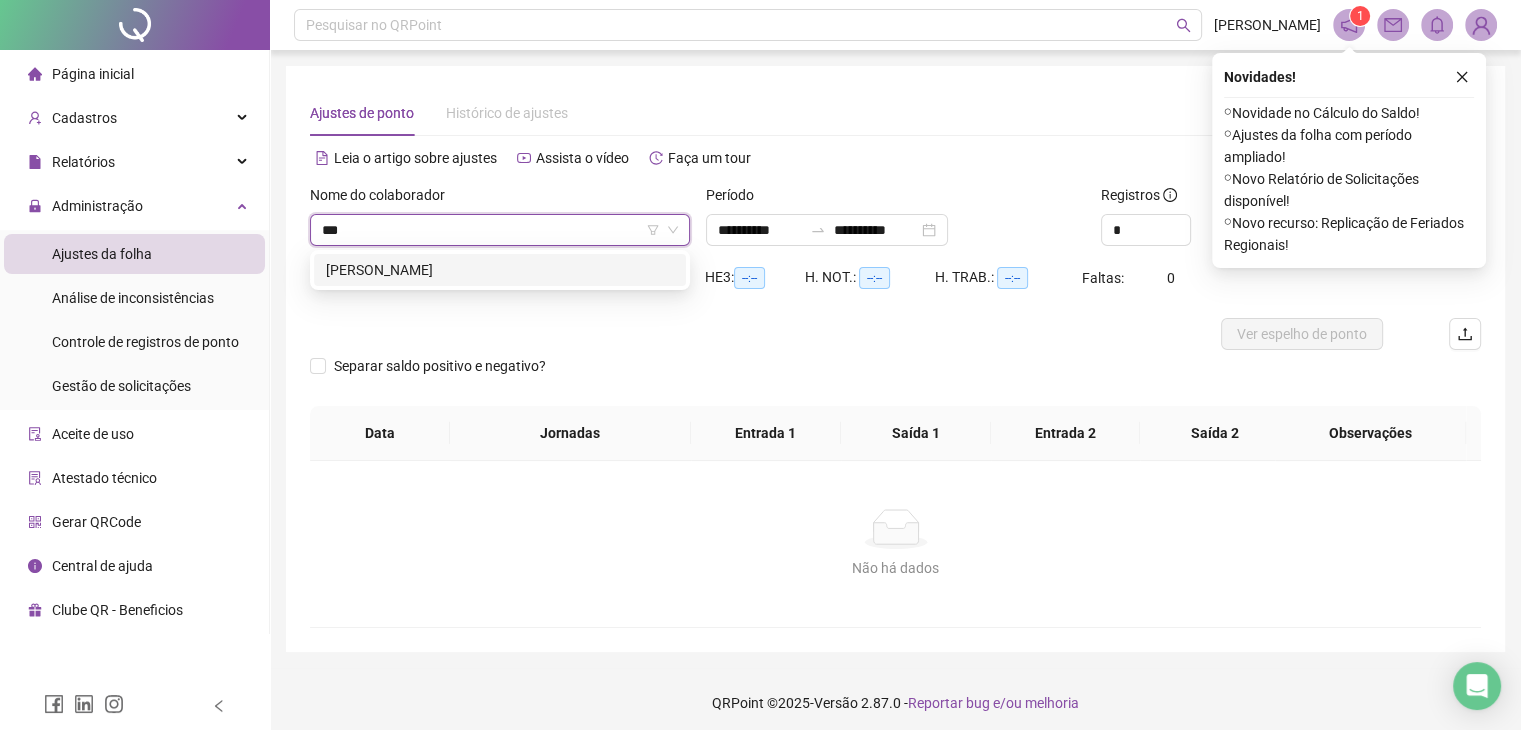 type on "****" 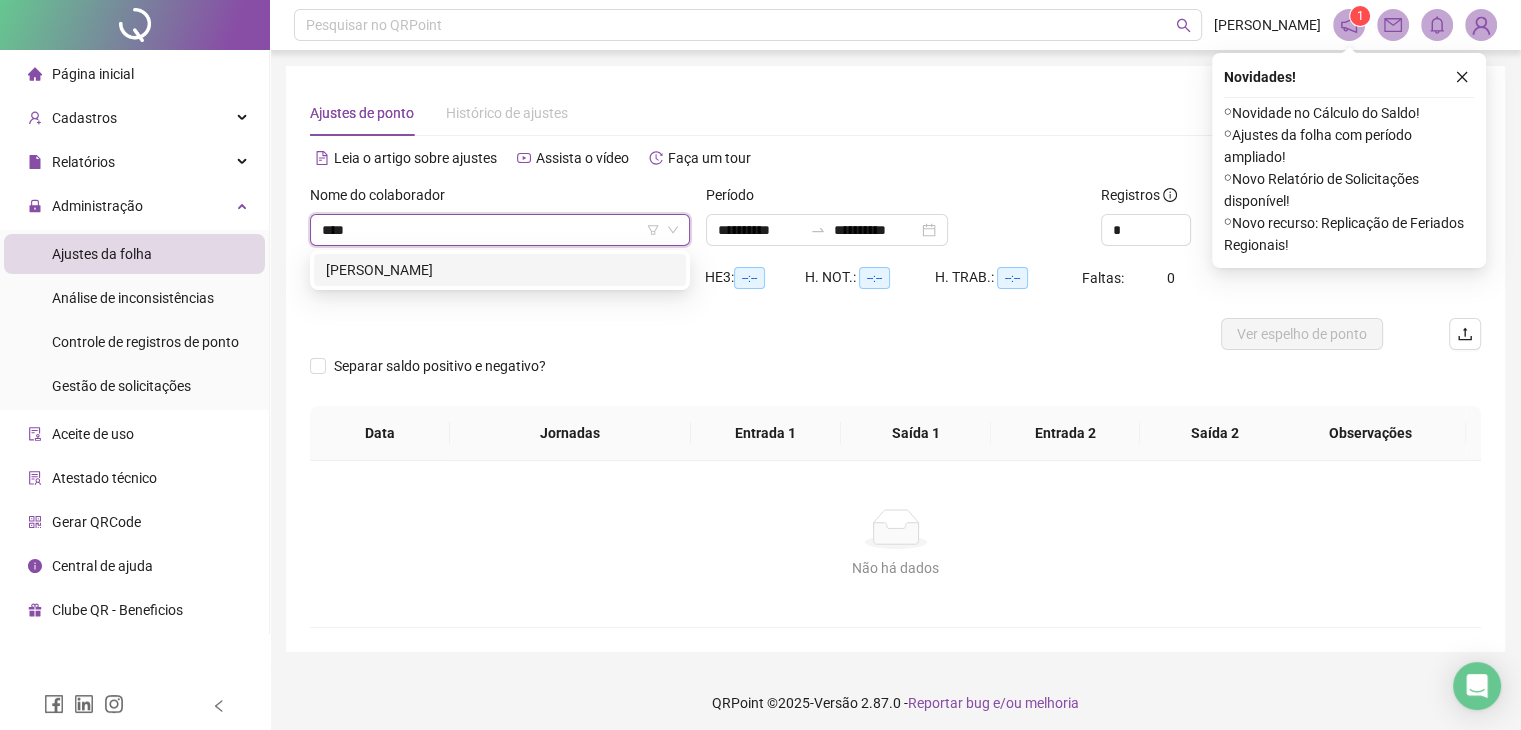 click on "[PERSON_NAME]" at bounding box center [500, 270] 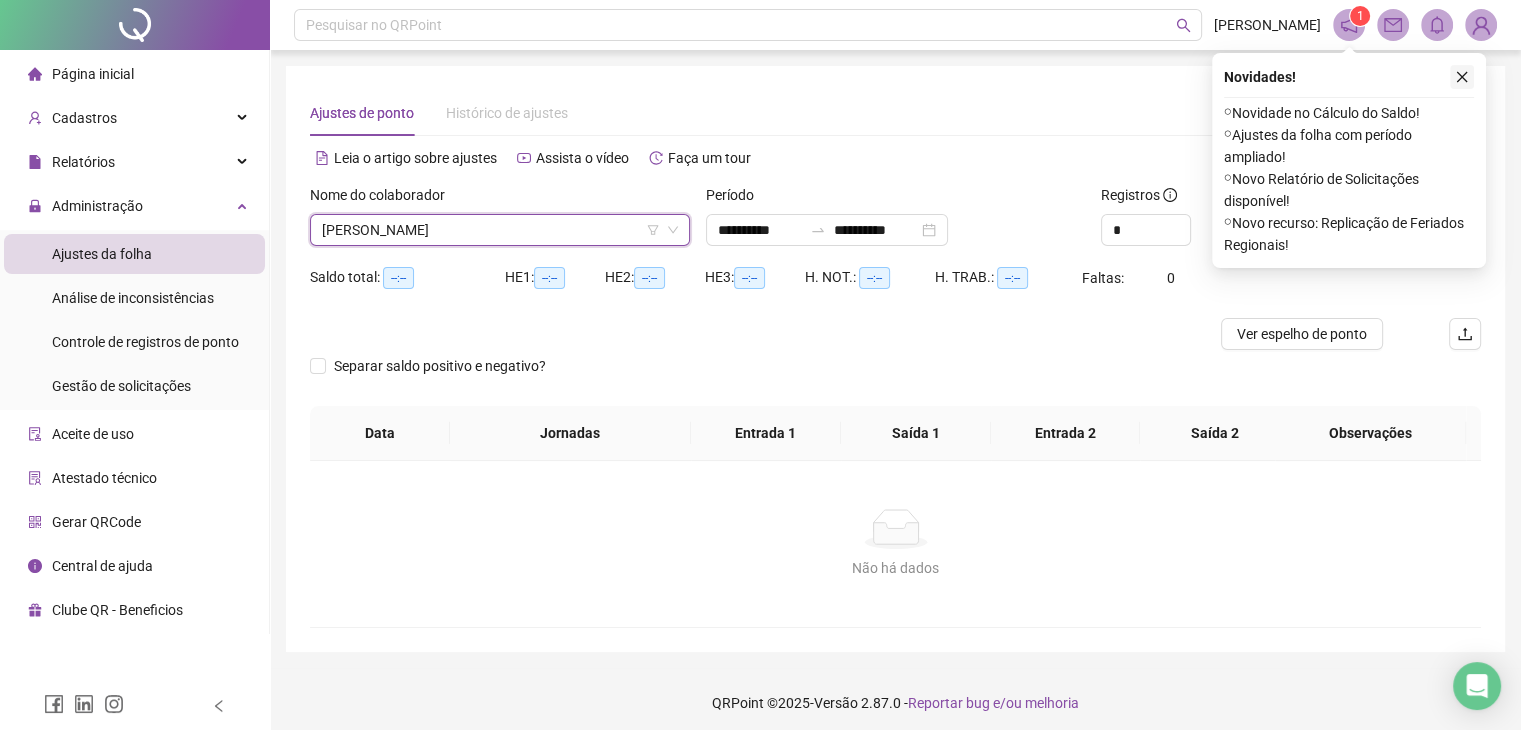 click at bounding box center (1462, 77) 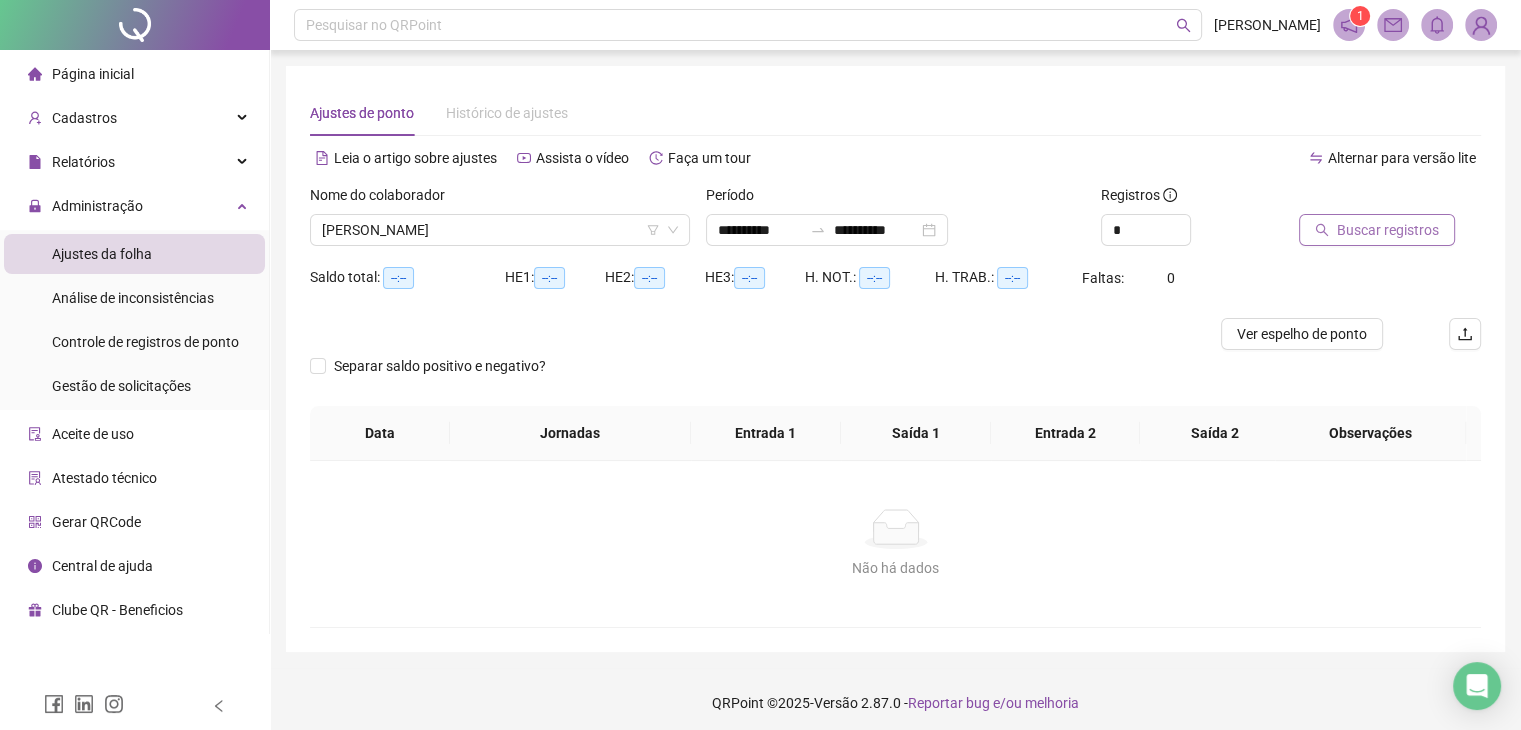 click on "Buscar registros" at bounding box center [1388, 230] 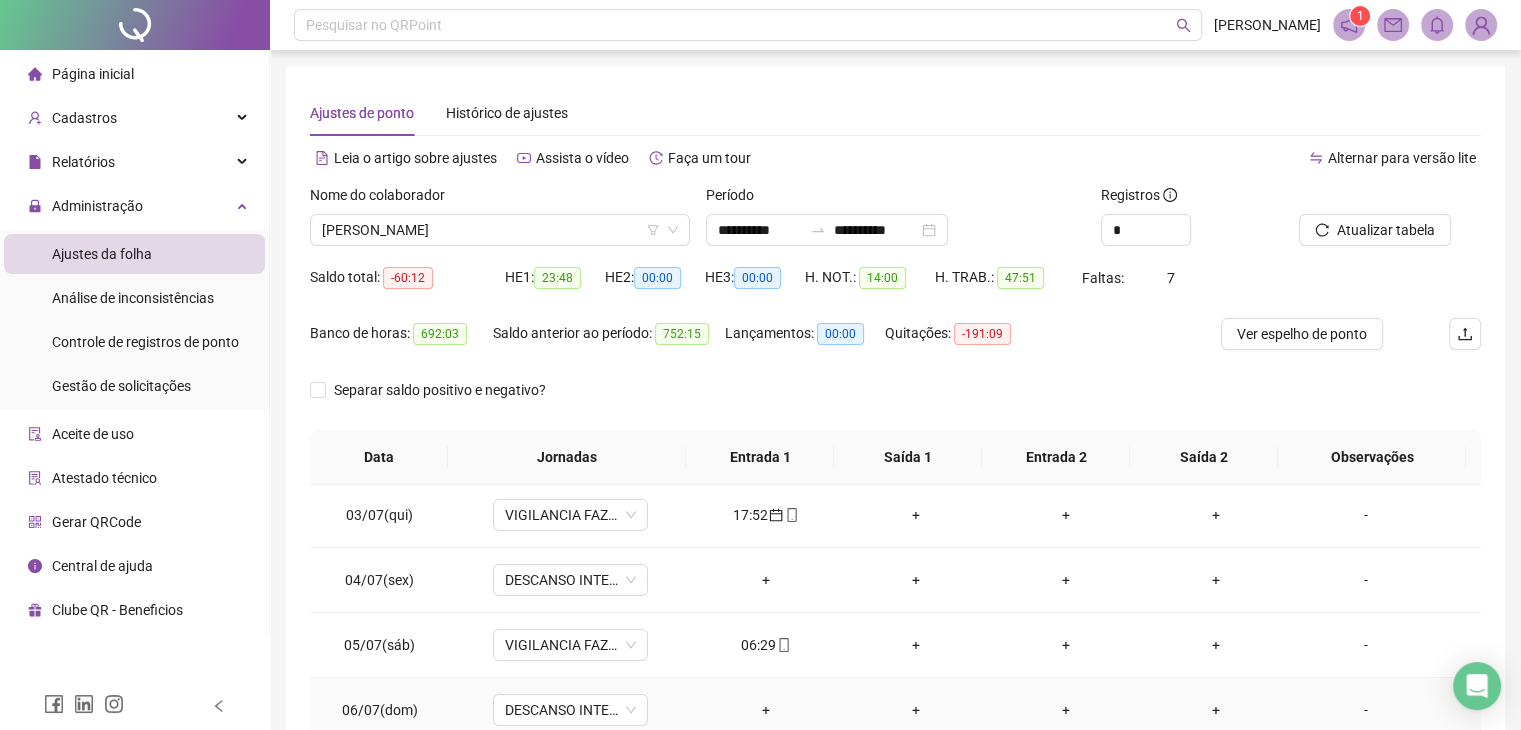 scroll, scrollTop: 100, scrollLeft: 0, axis: vertical 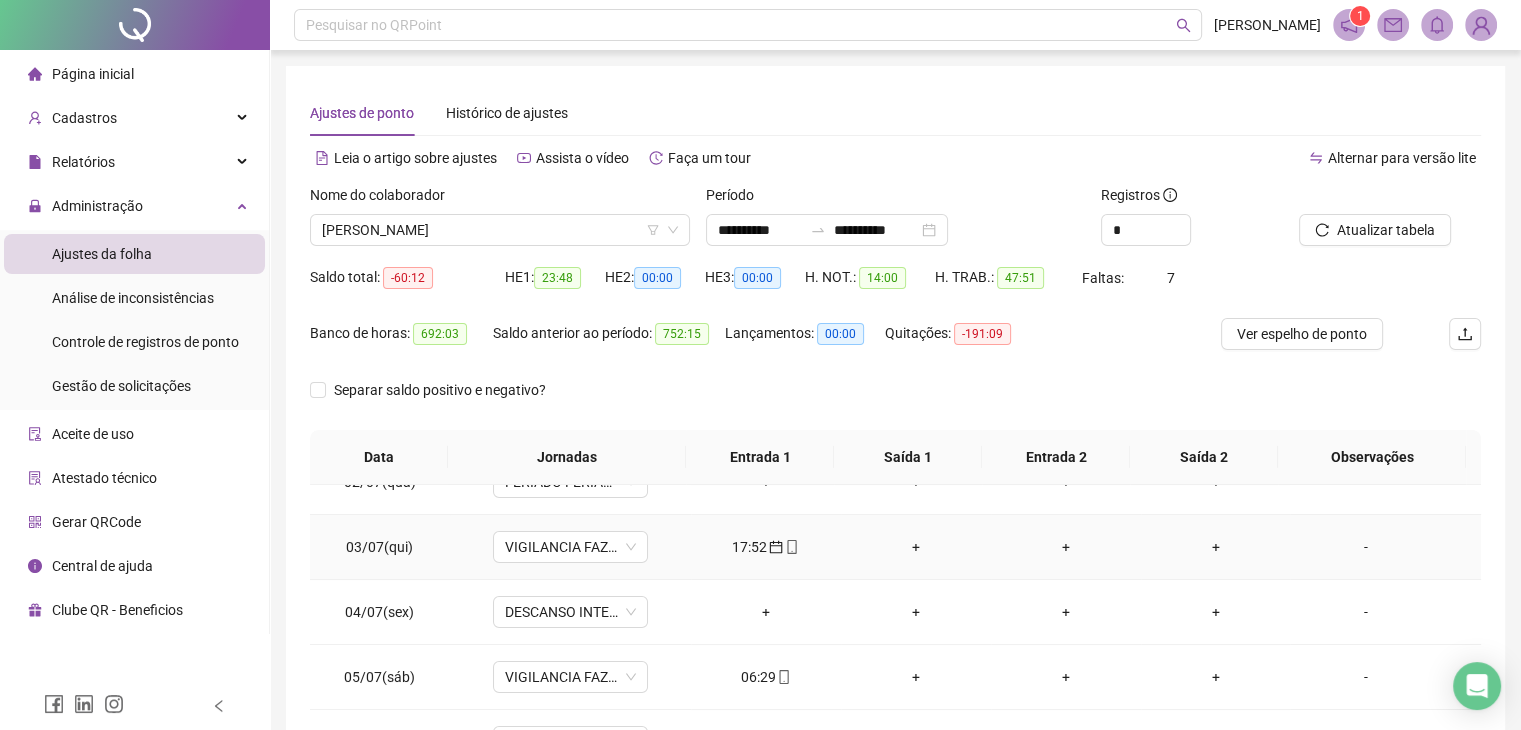click on "17:52" at bounding box center [766, 547] 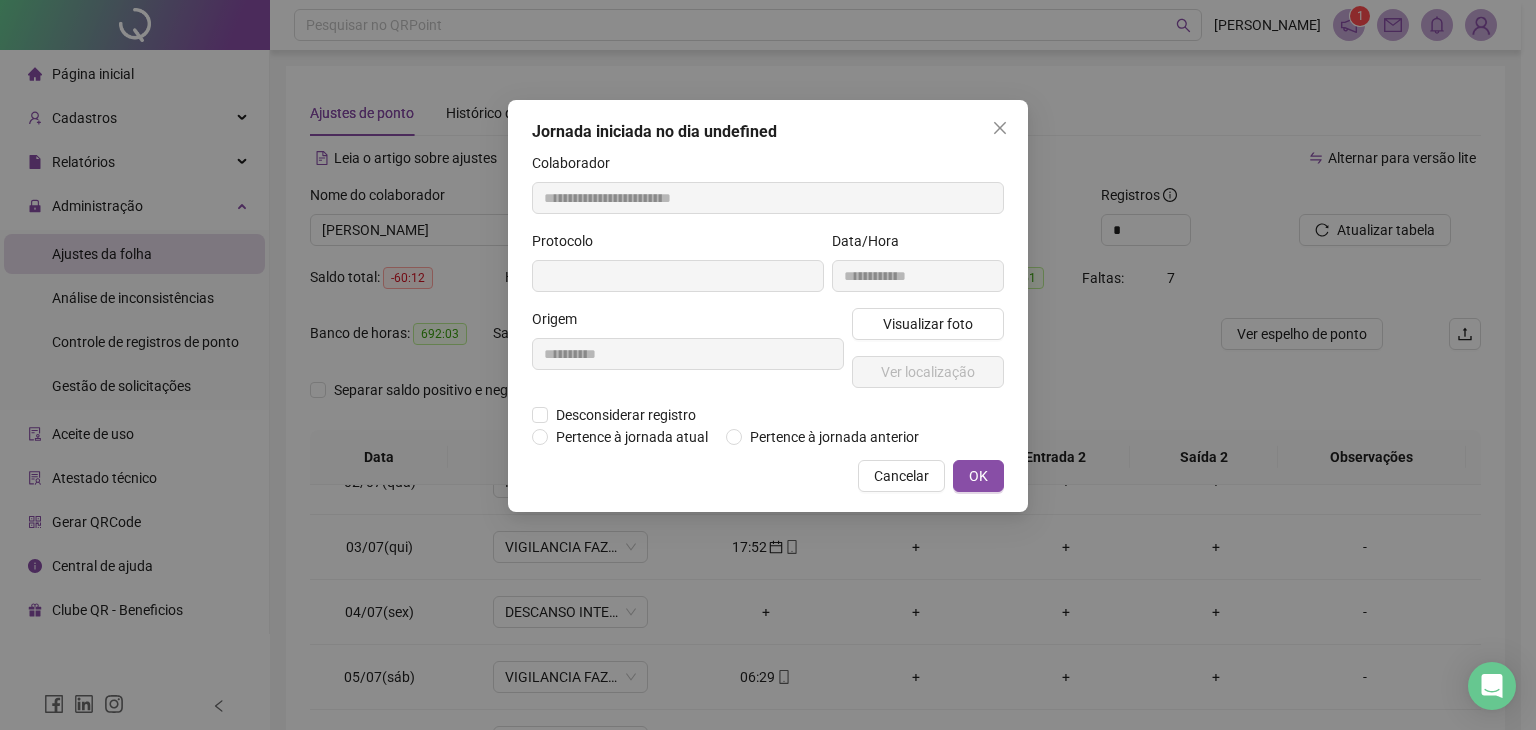 type on "**********" 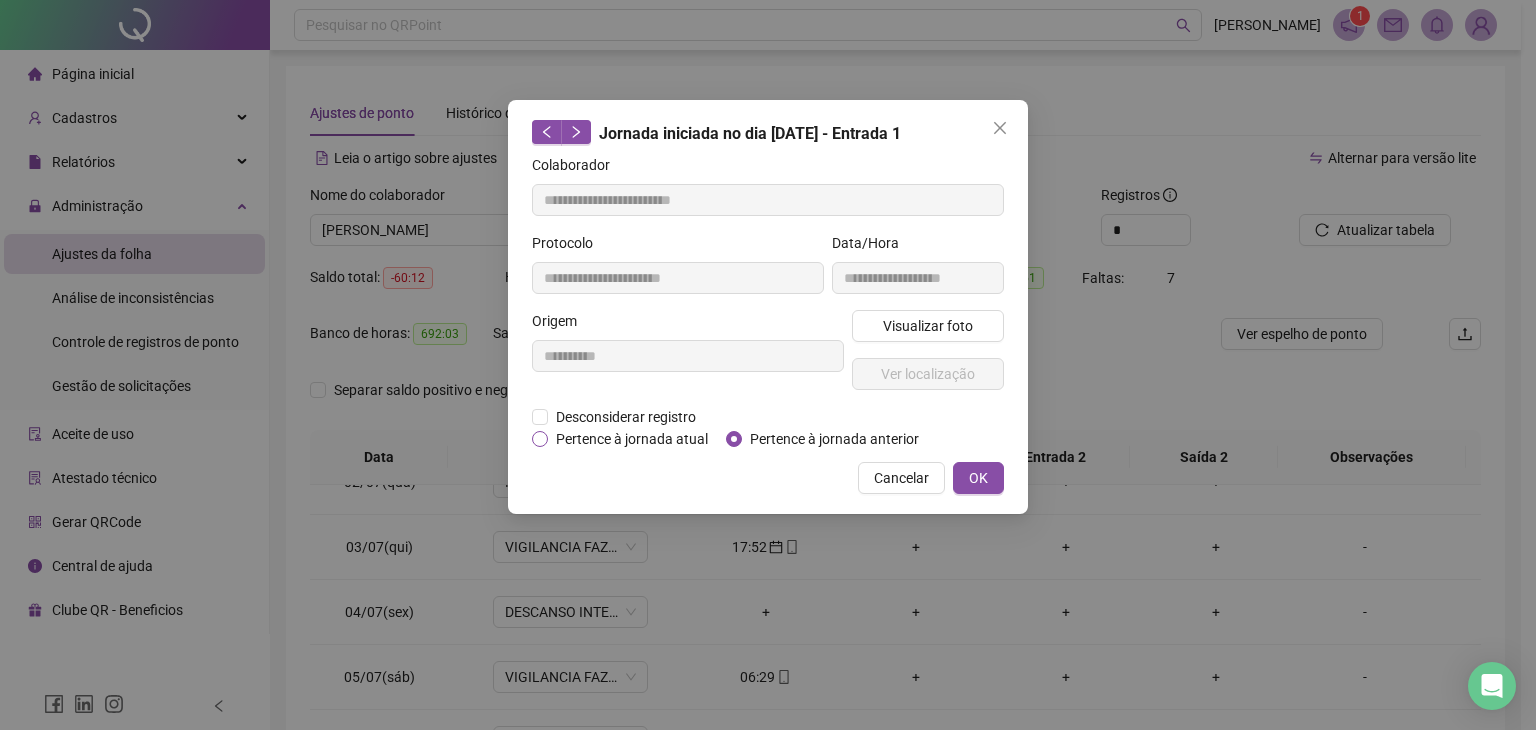 click on "Pertence à jornada atual" at bounding box center (632, 439) 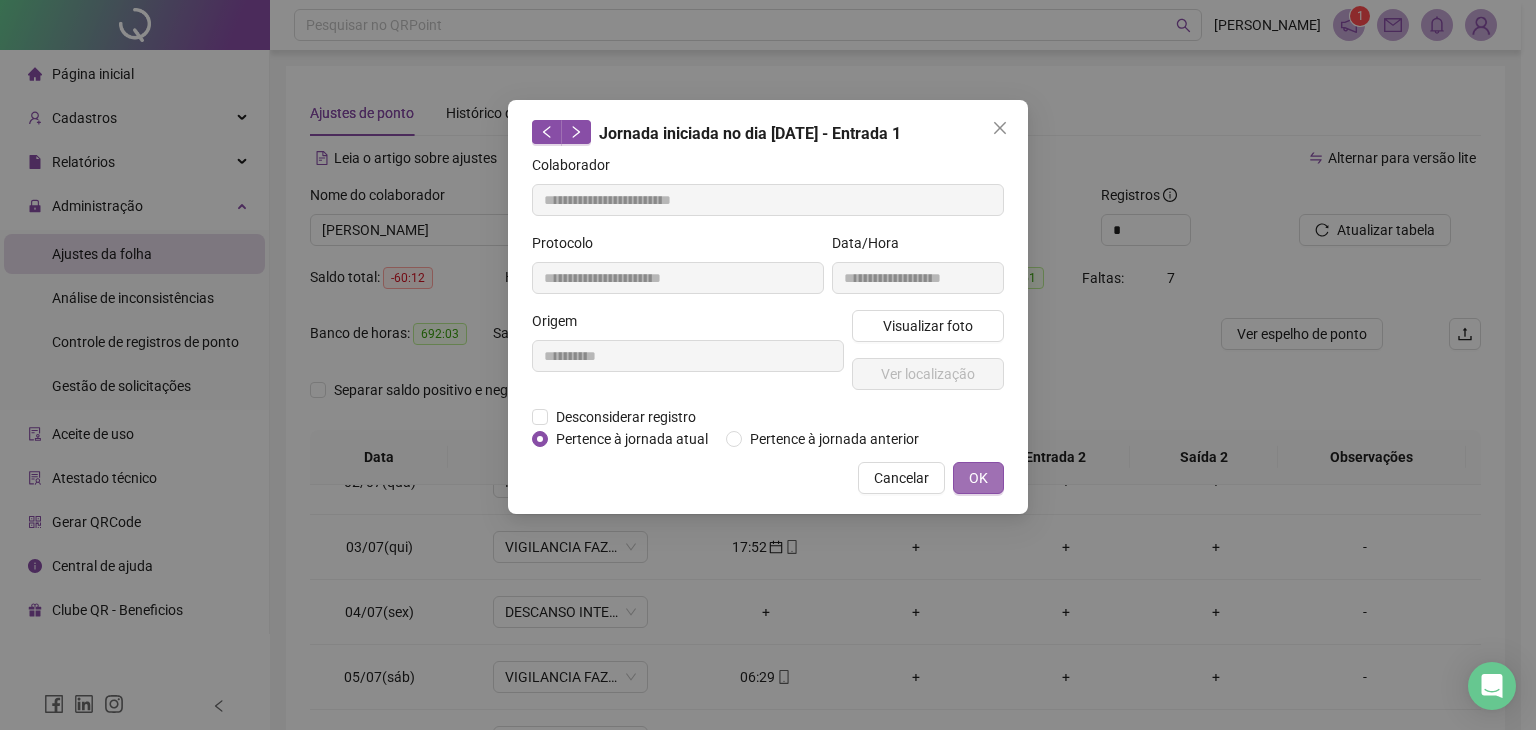 click on "OK" at bounding box center (978, 478) 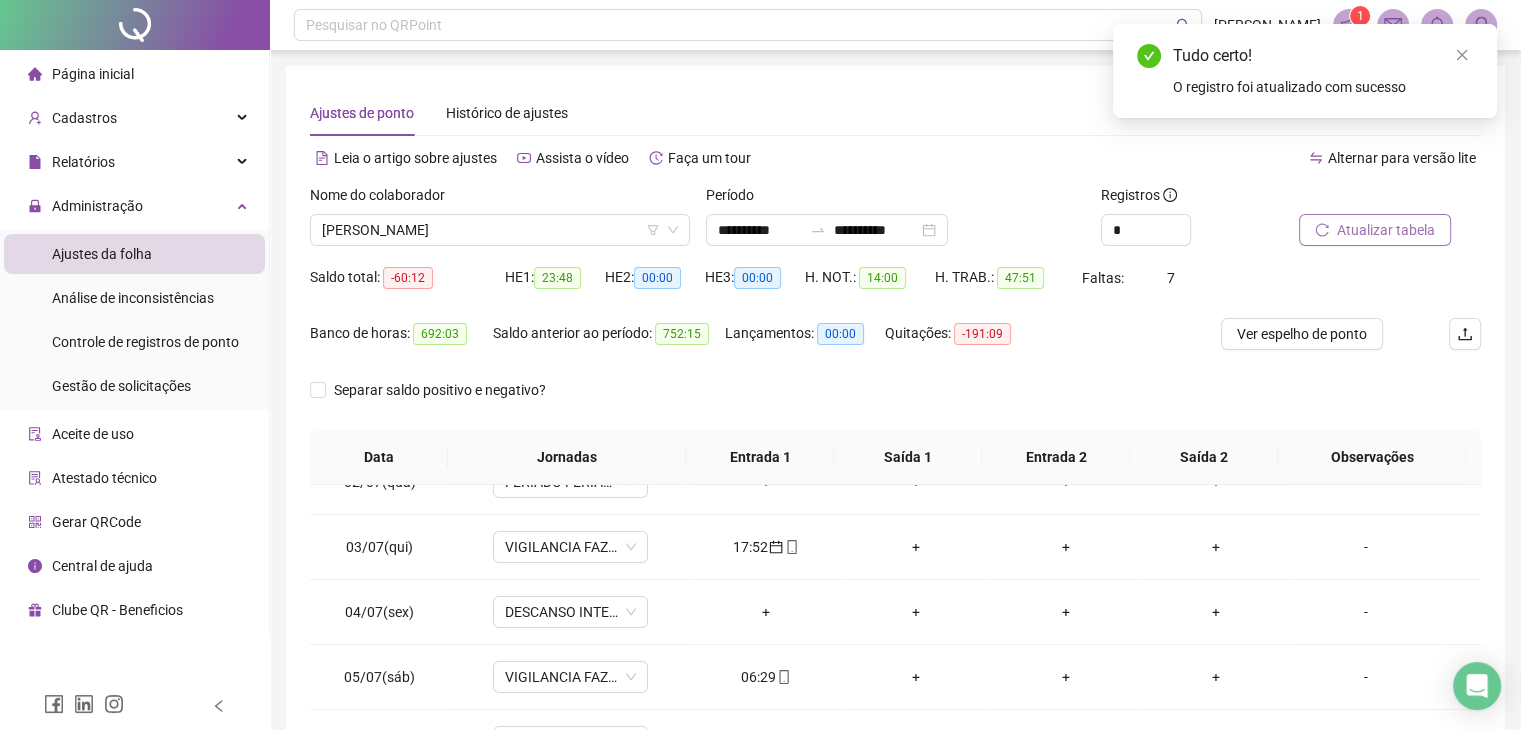 click on "Atualizar tabela" at bounding box center (1386, 230) 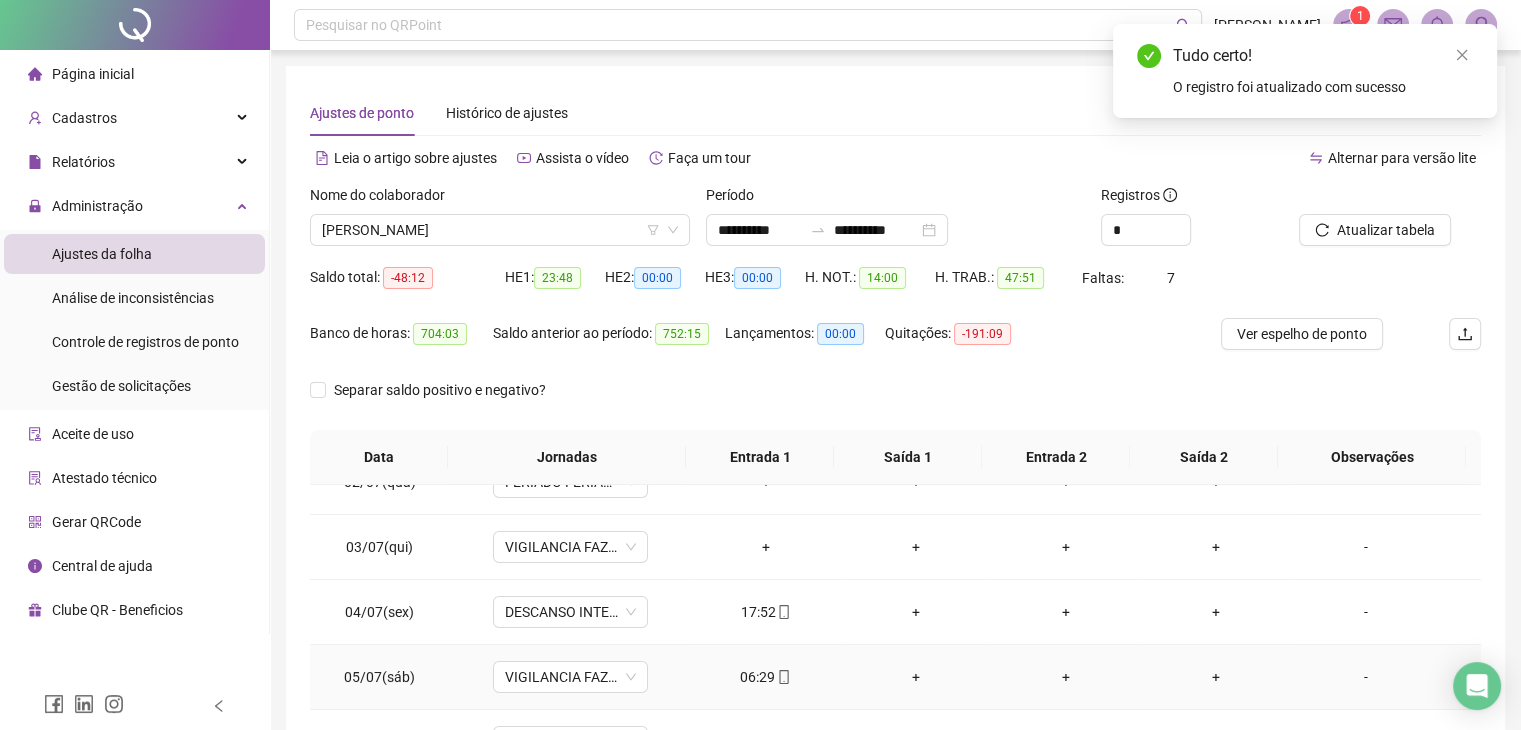 click 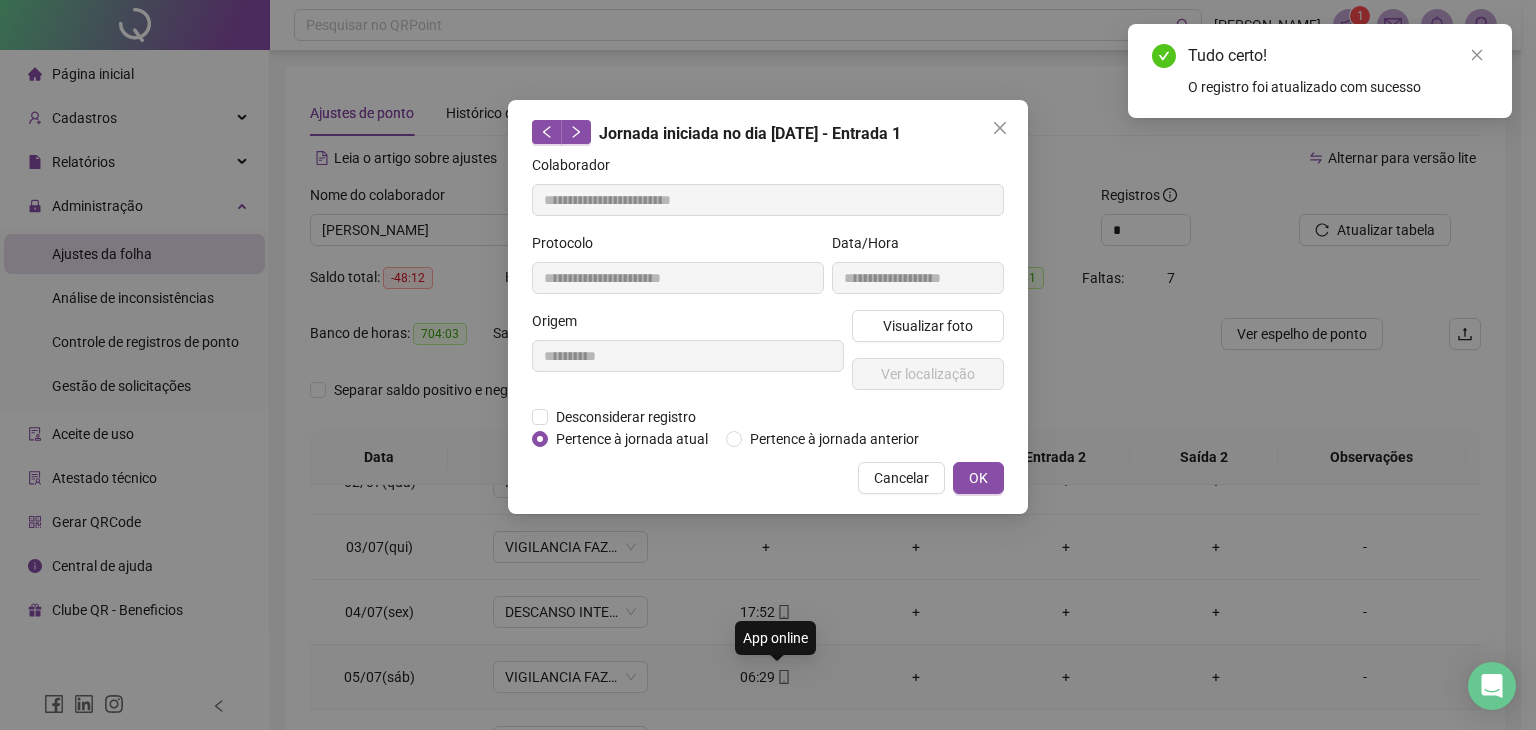 type on "**********" 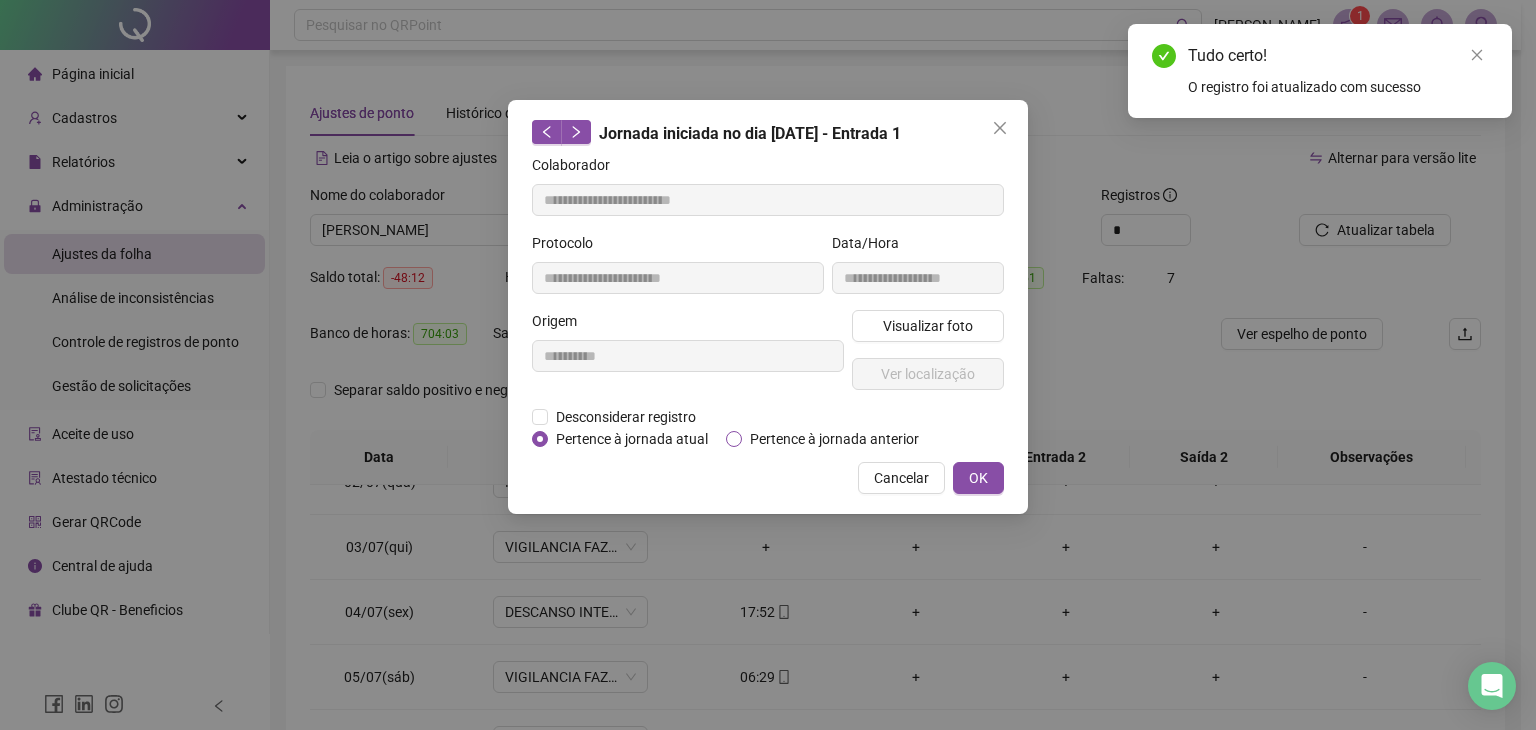 click on "Pertence à jornada anterior" at bounding box center [834, 439] 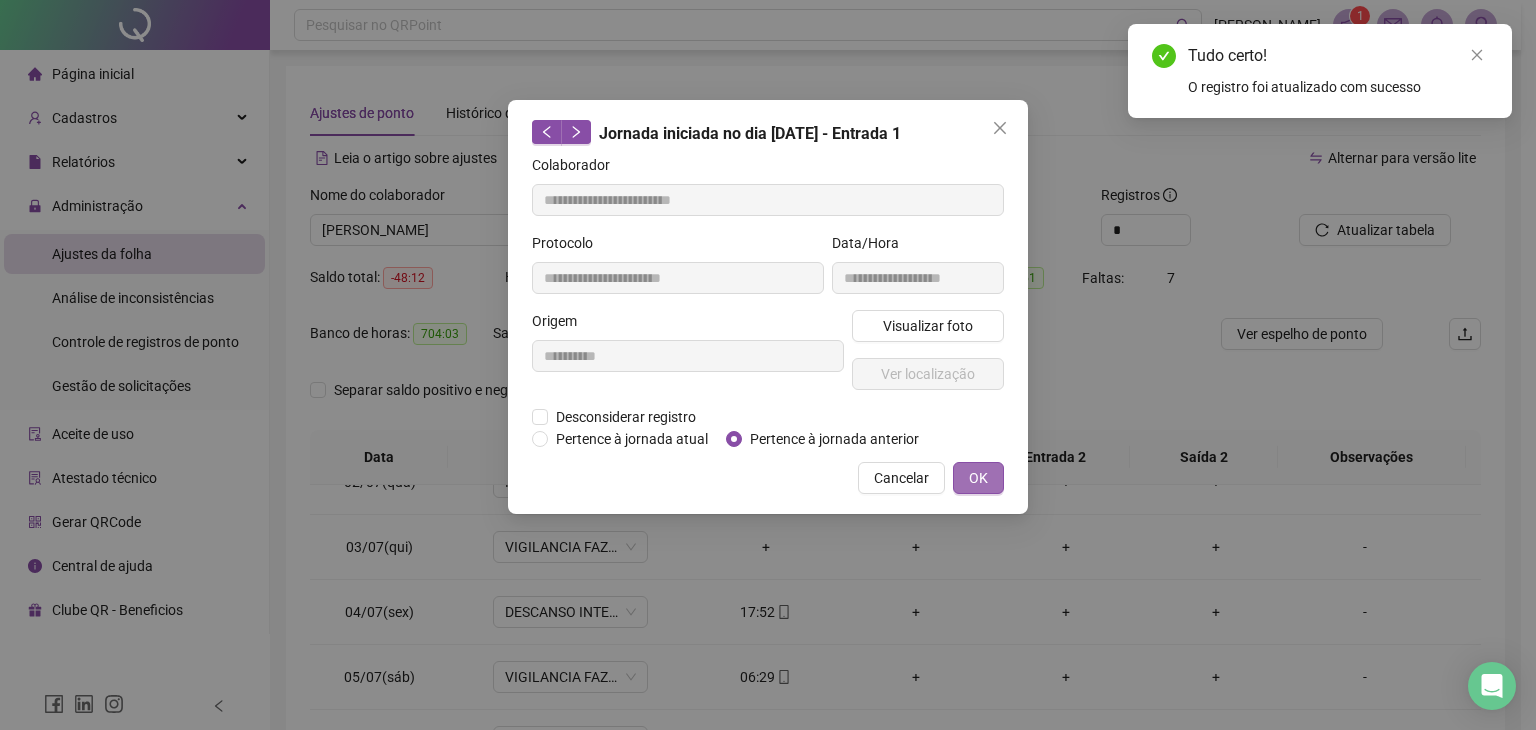 click on "OK" at bounding box center (978, 478) 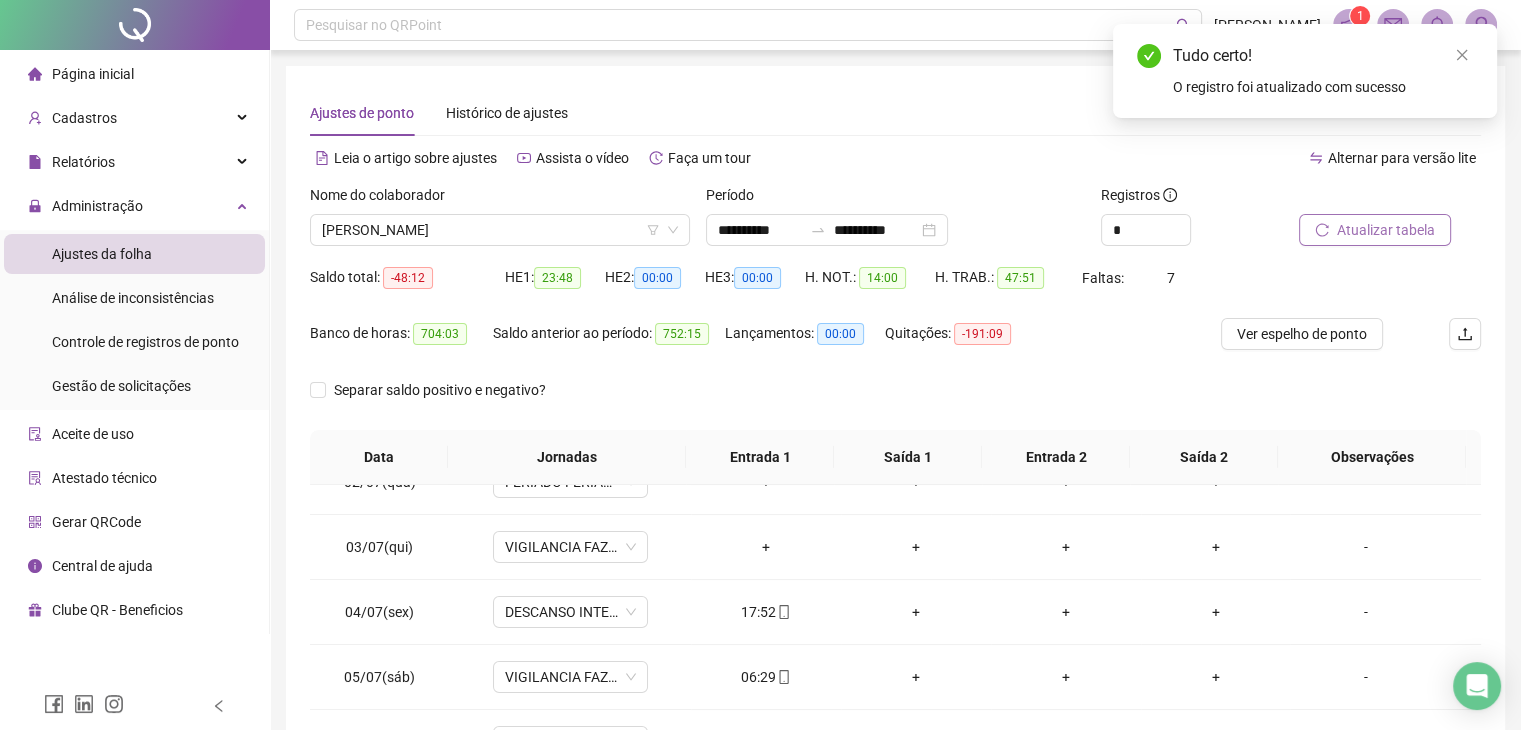 click on "Atualizar tabela" at bounding box center (1386, 230) 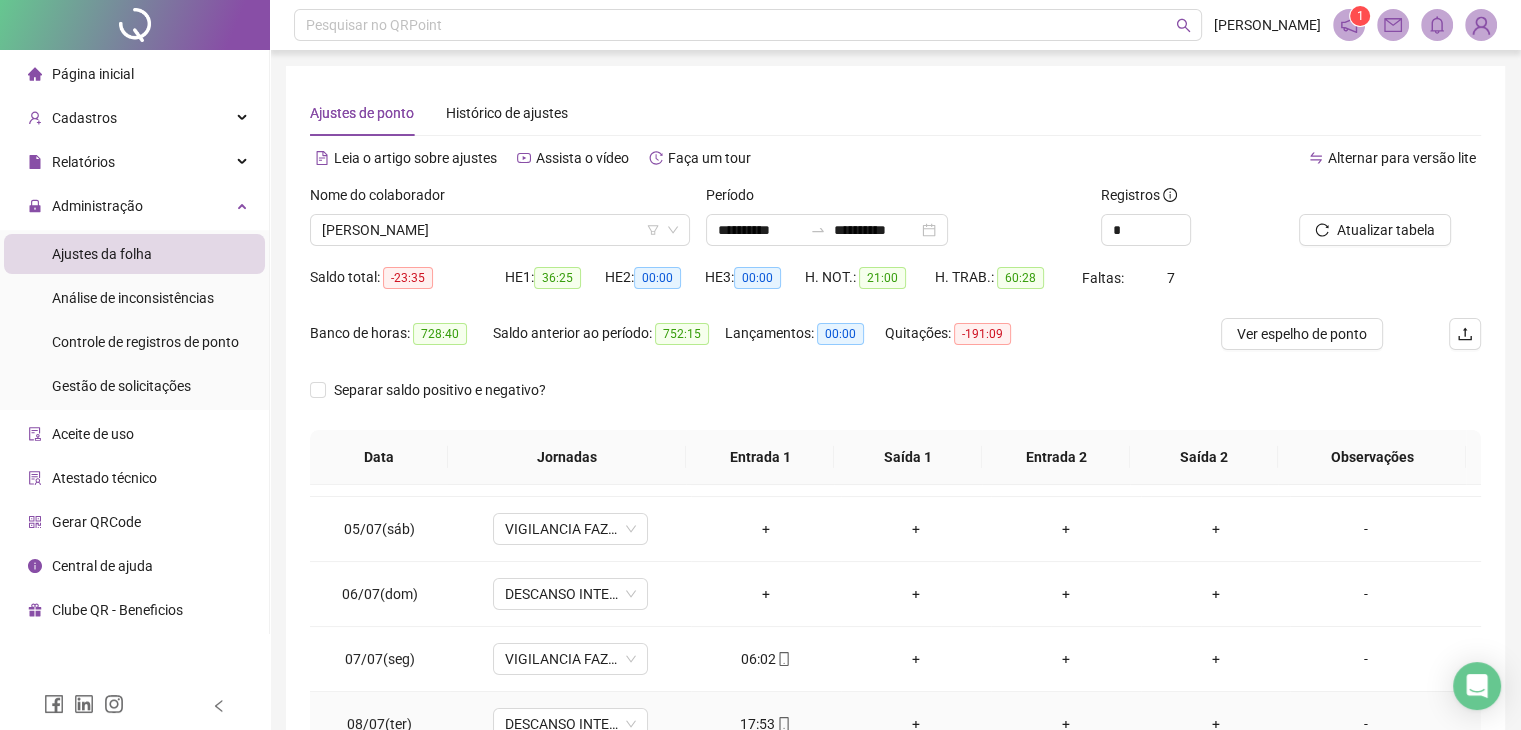 scroll, scrollTop: 200, scrollLeft: 0, axis: vertical 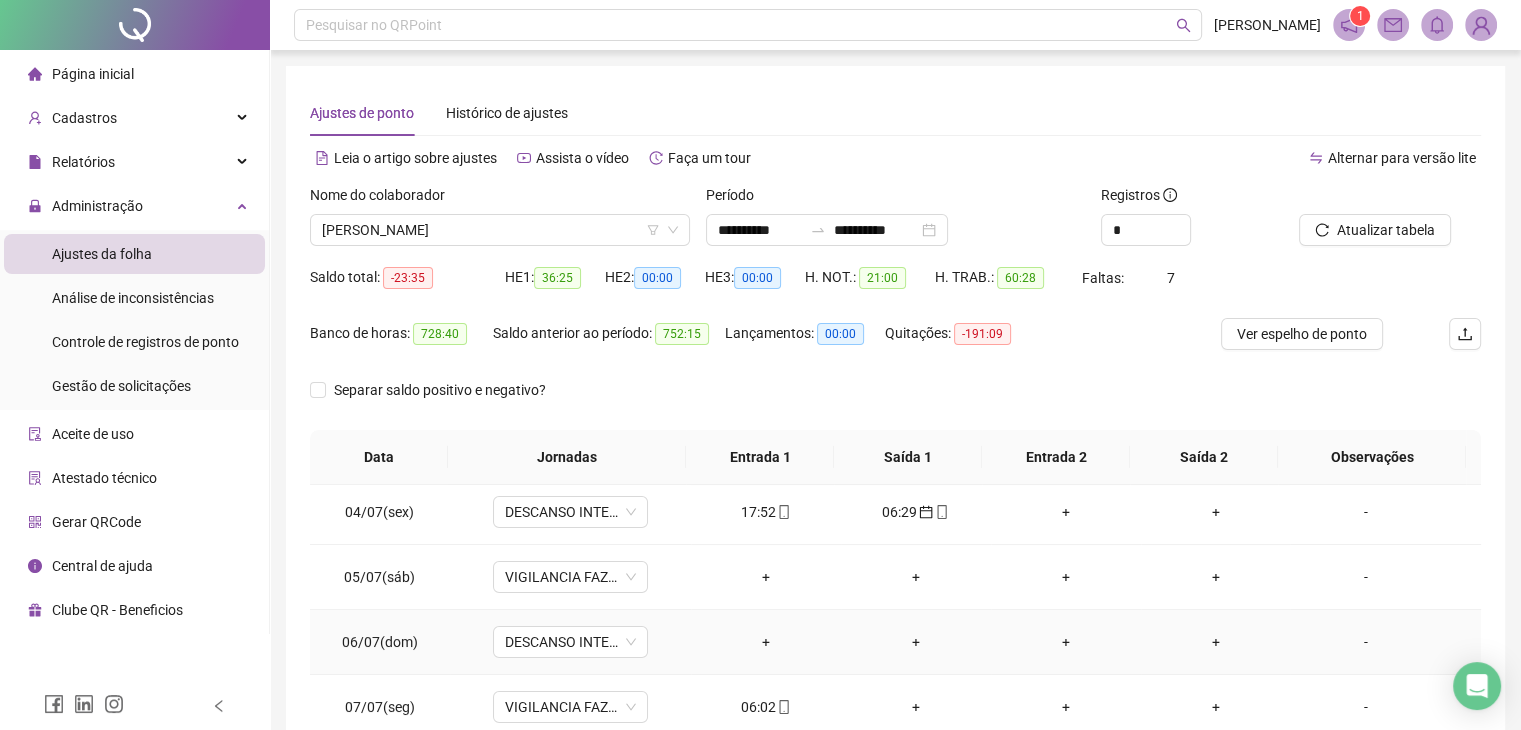 click on "+" at bounding box center (766, 642) 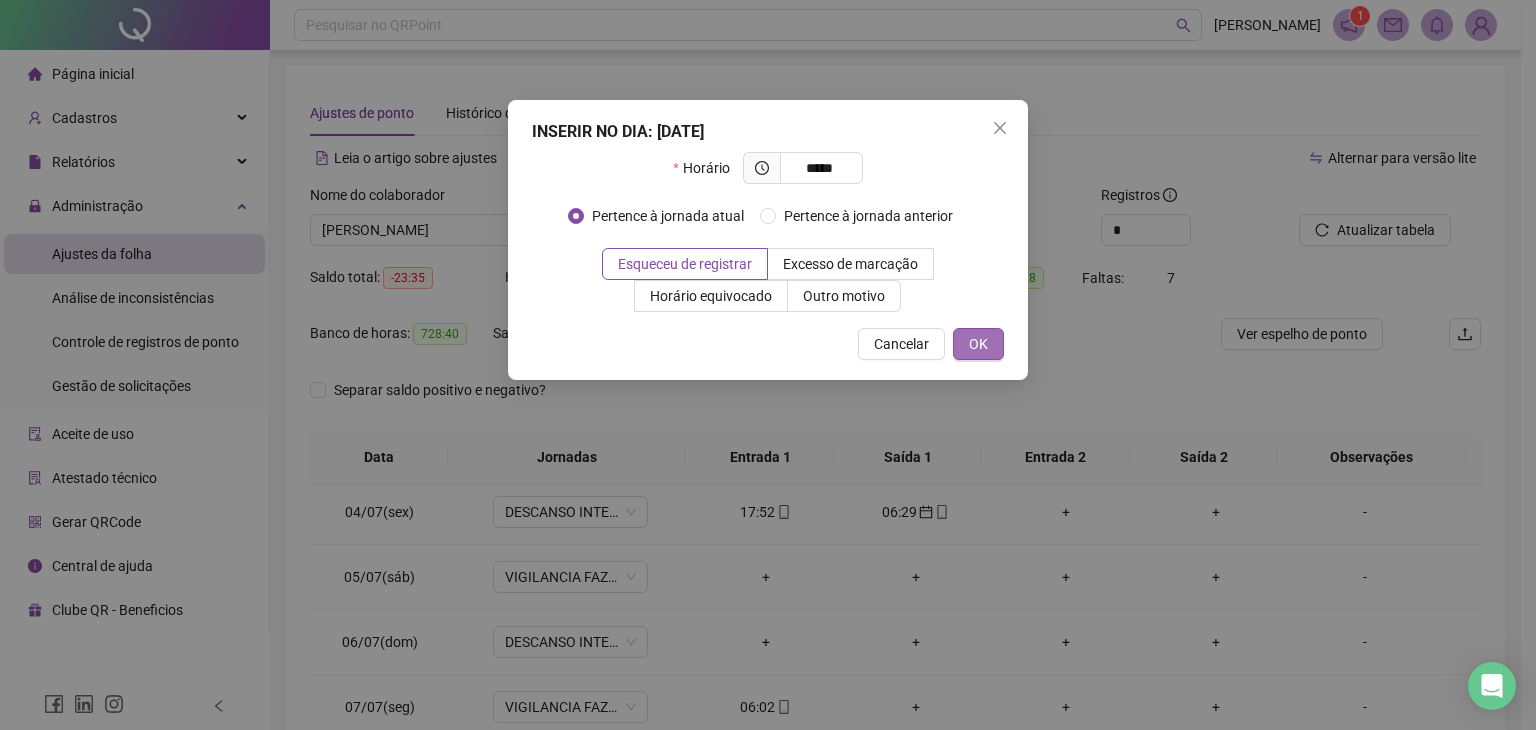 type on "*****" 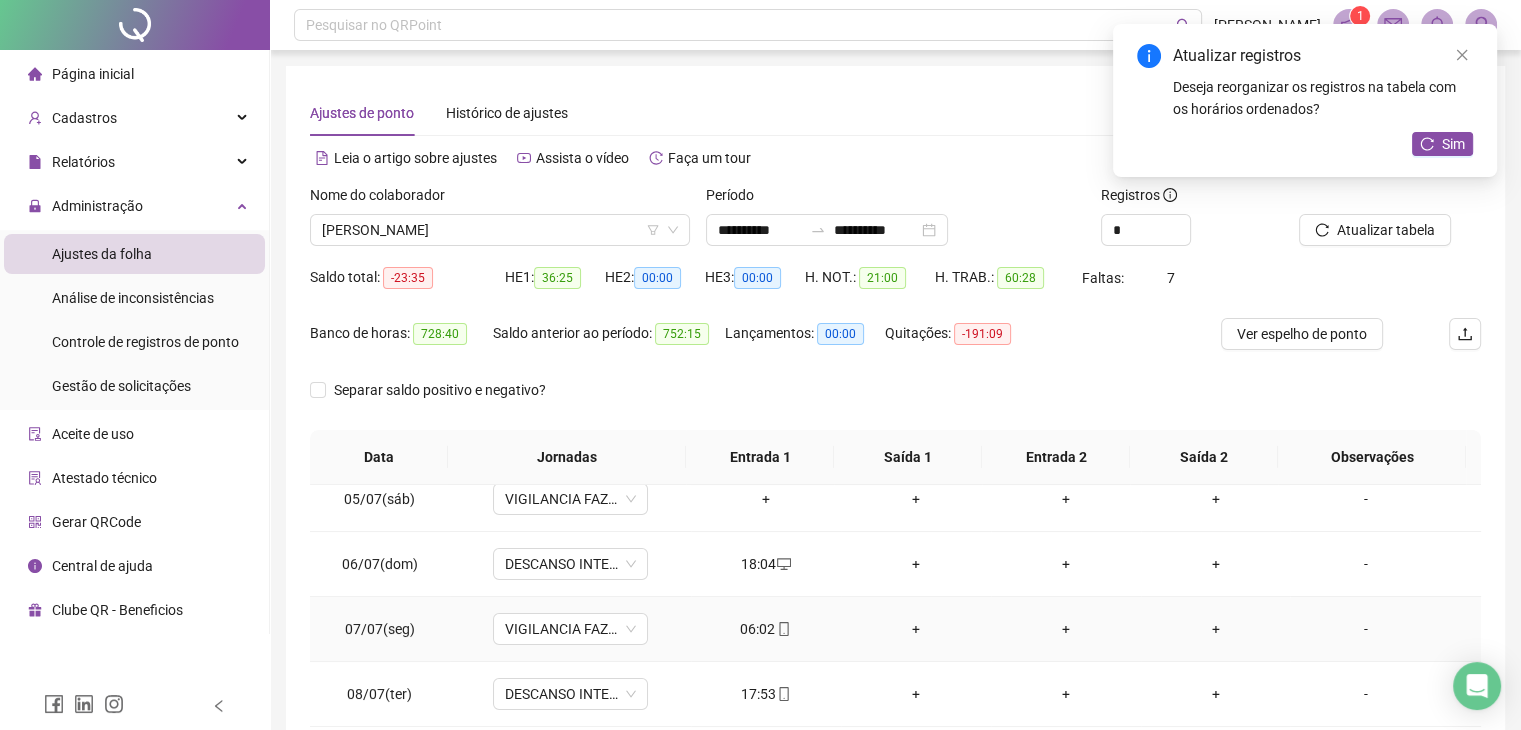 scroll, scrollTop: 300, scrollLeft: 0, axis: vertical 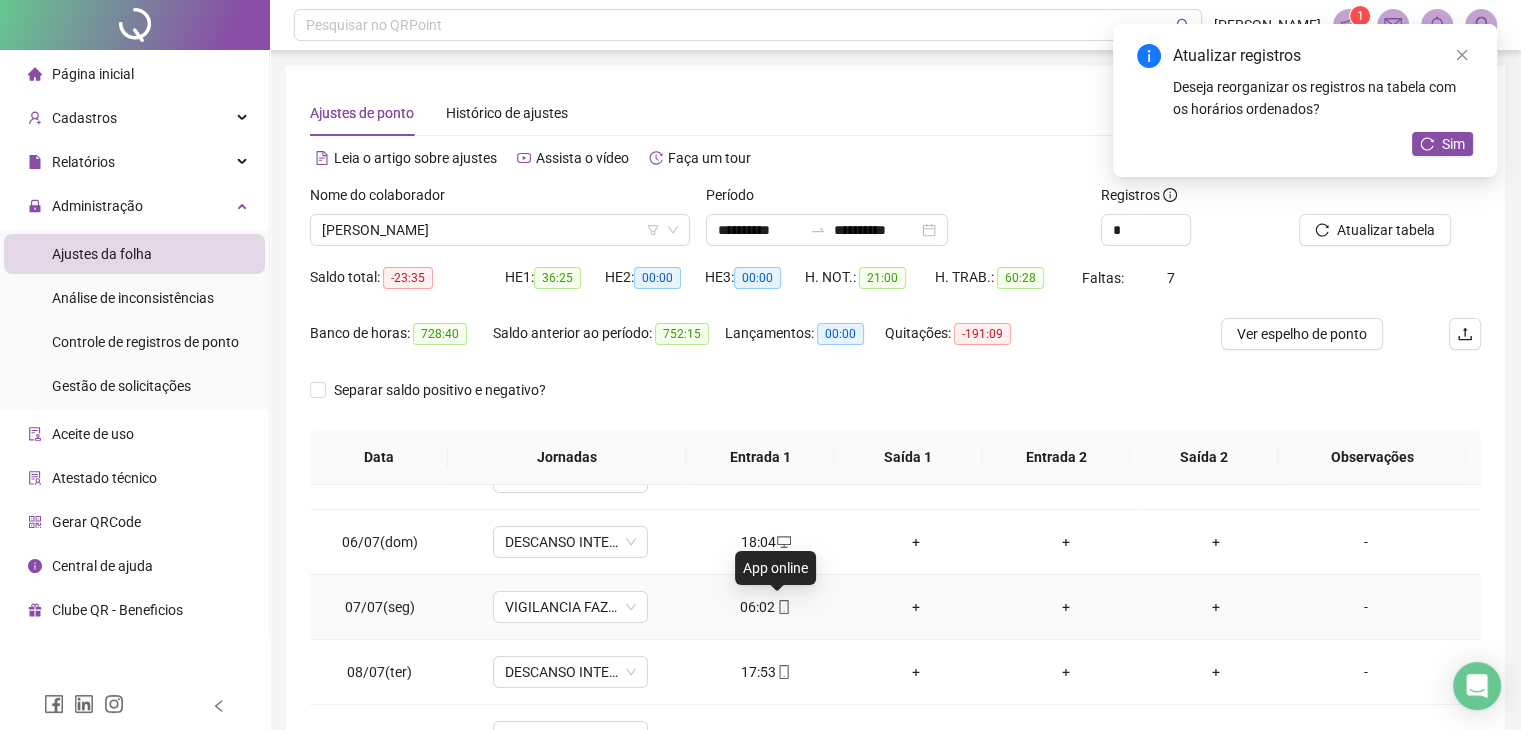 click at bounding box center [783, 607] 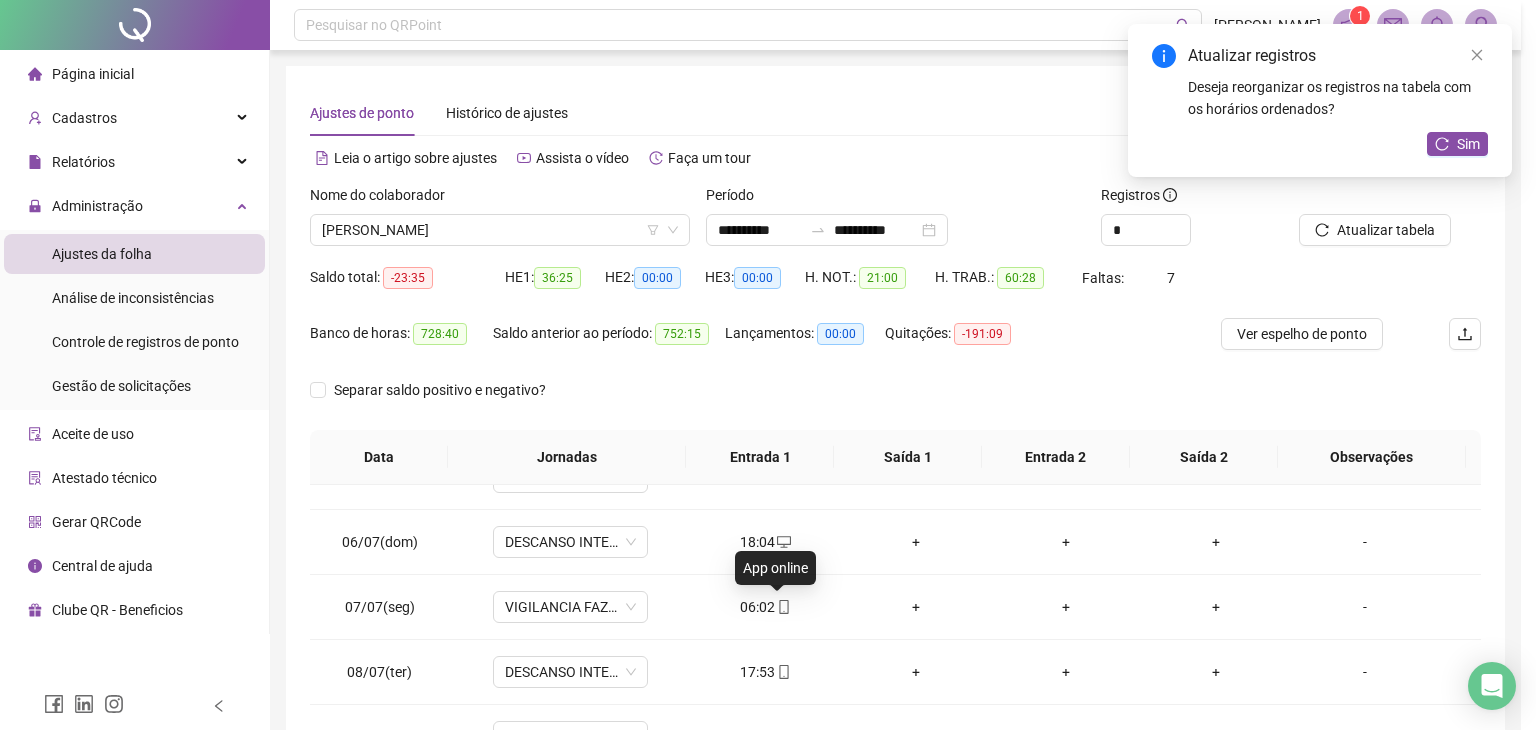 type on "**********" 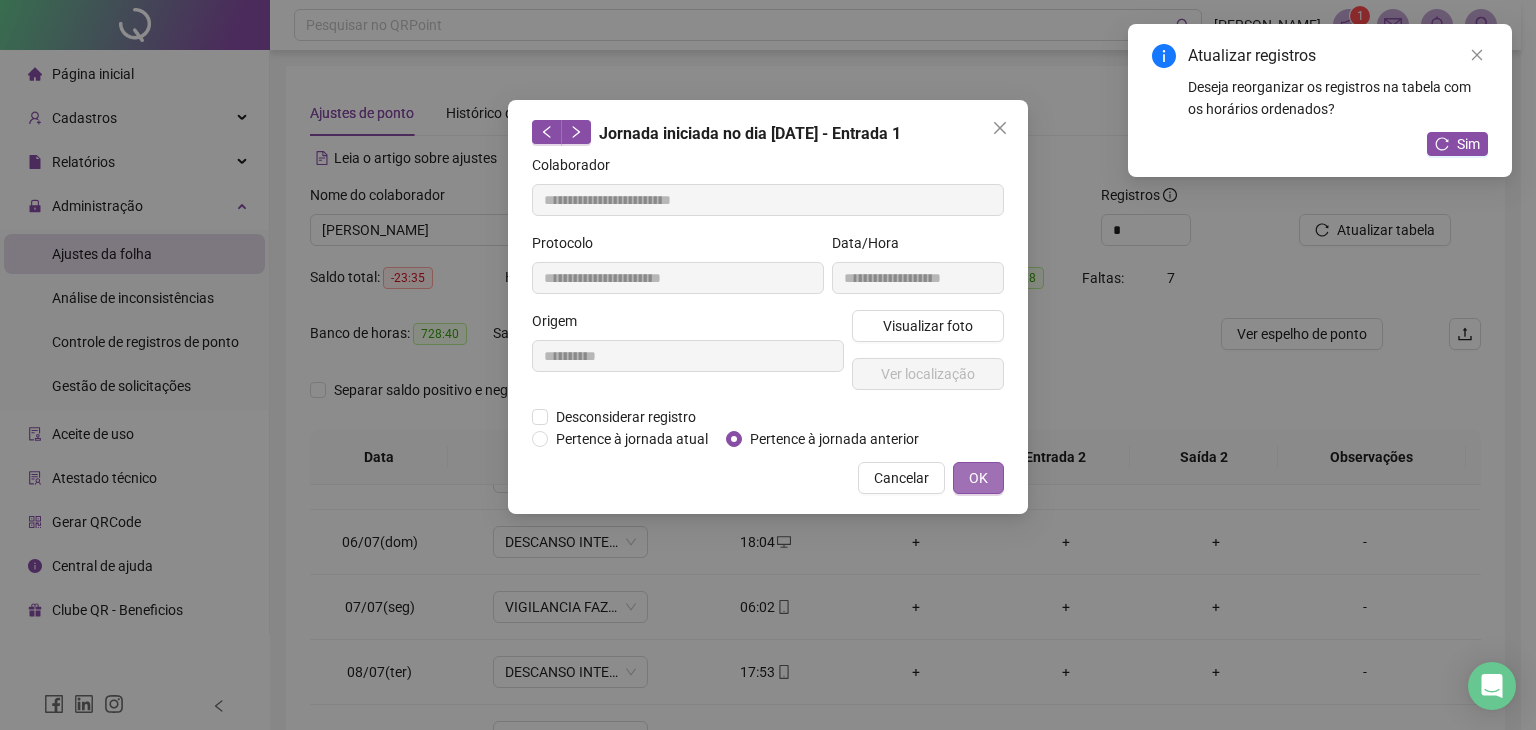 click on "OK" at bounding box center (978, 478) 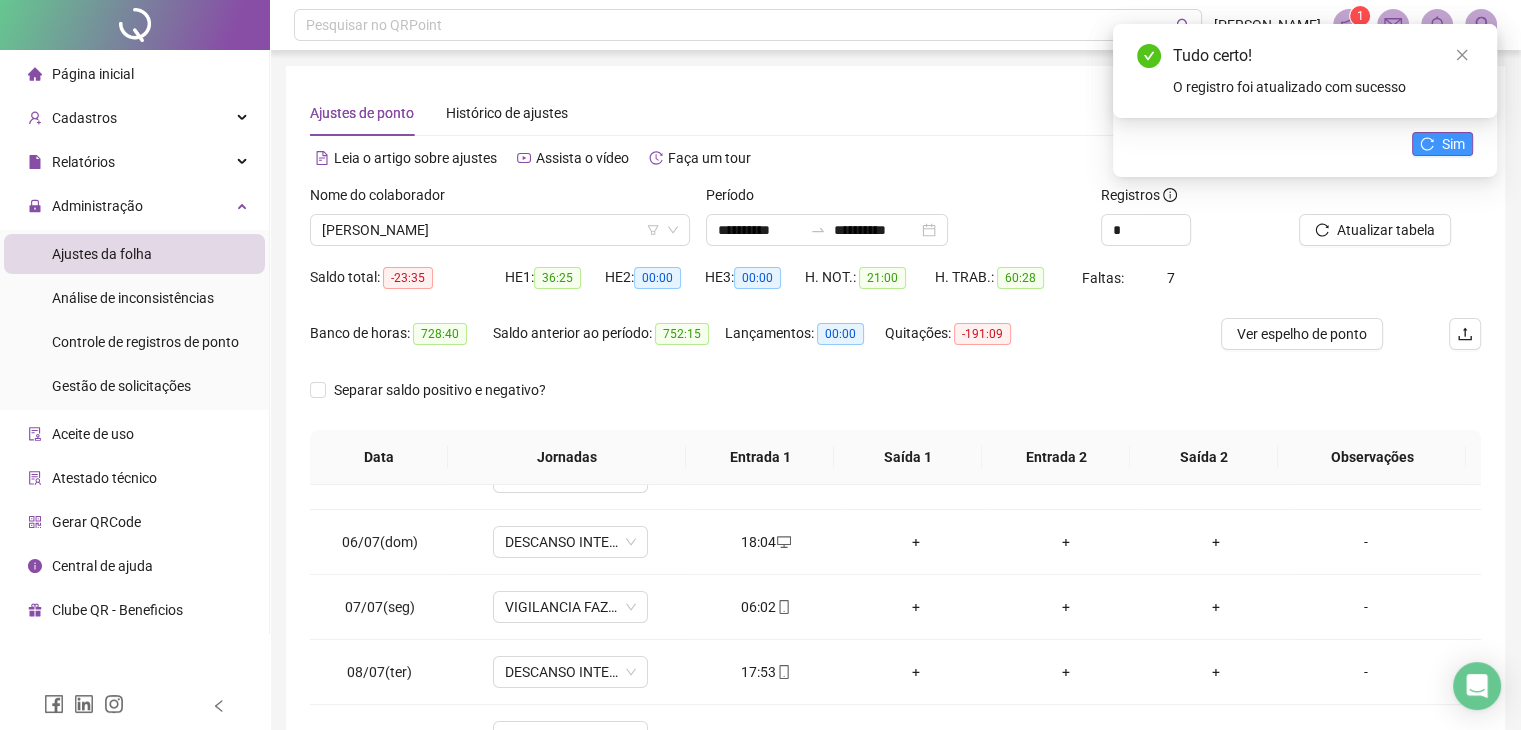 click 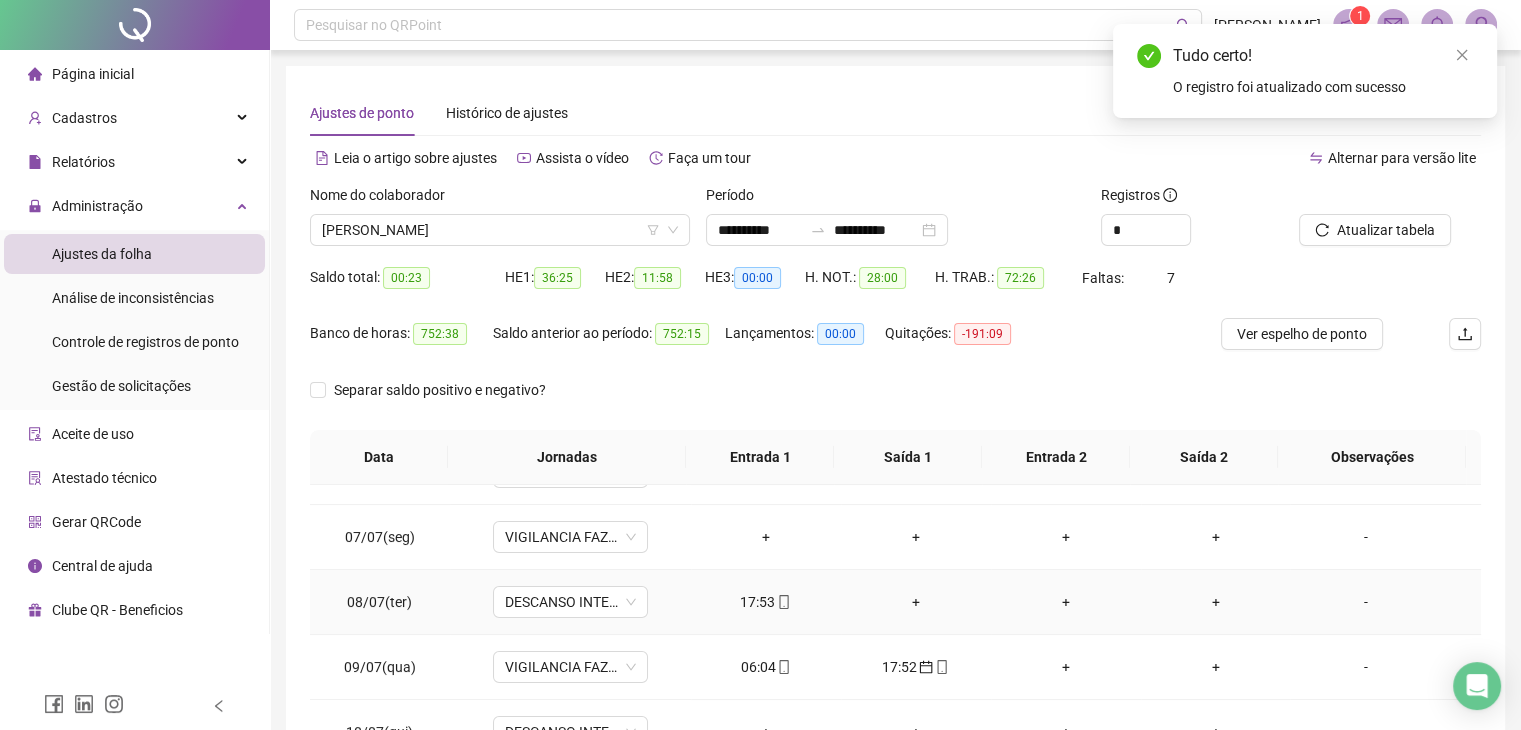 scroll, scrollTop: 500, scrollLeft: 0, axis: vertical 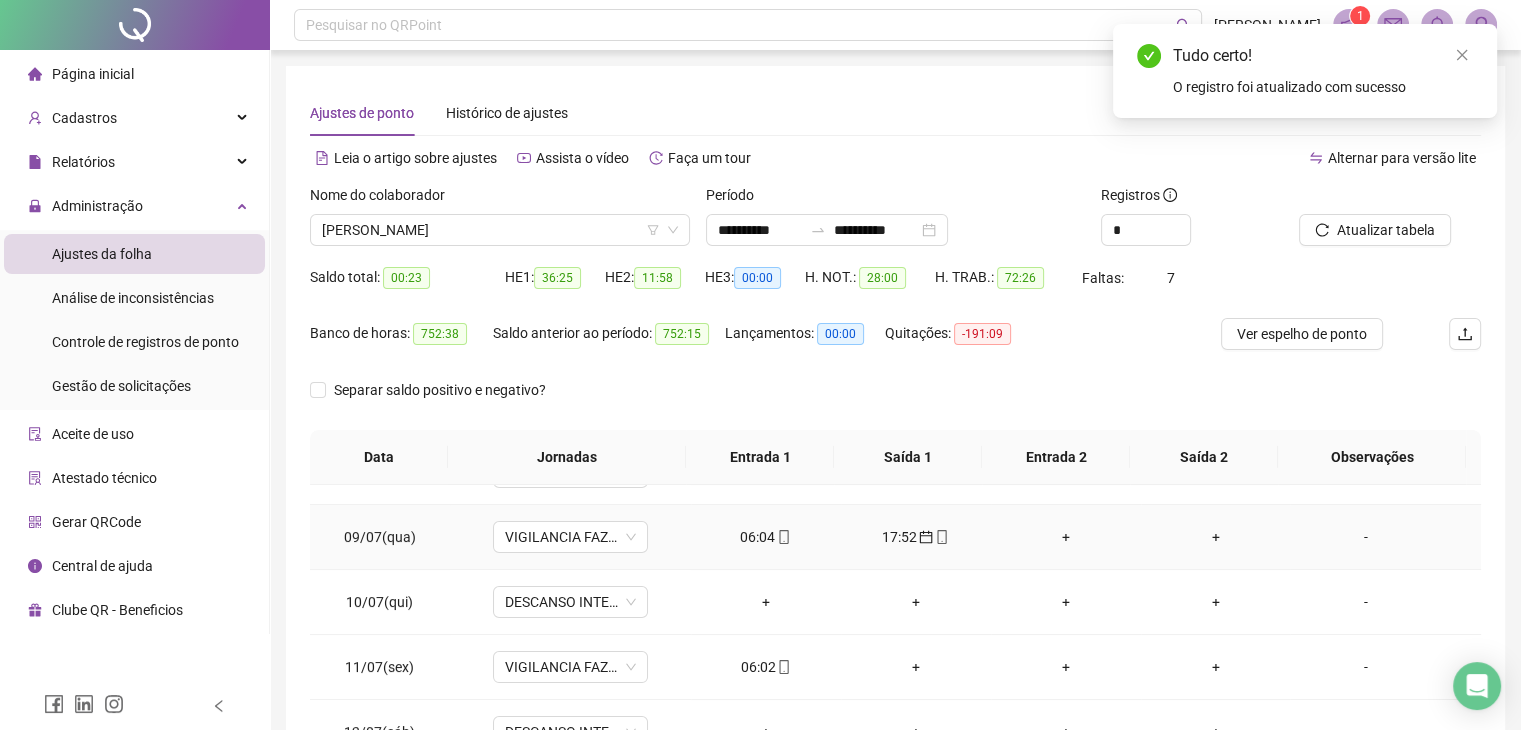 click on "06:04" at bounding box center (766, 537) 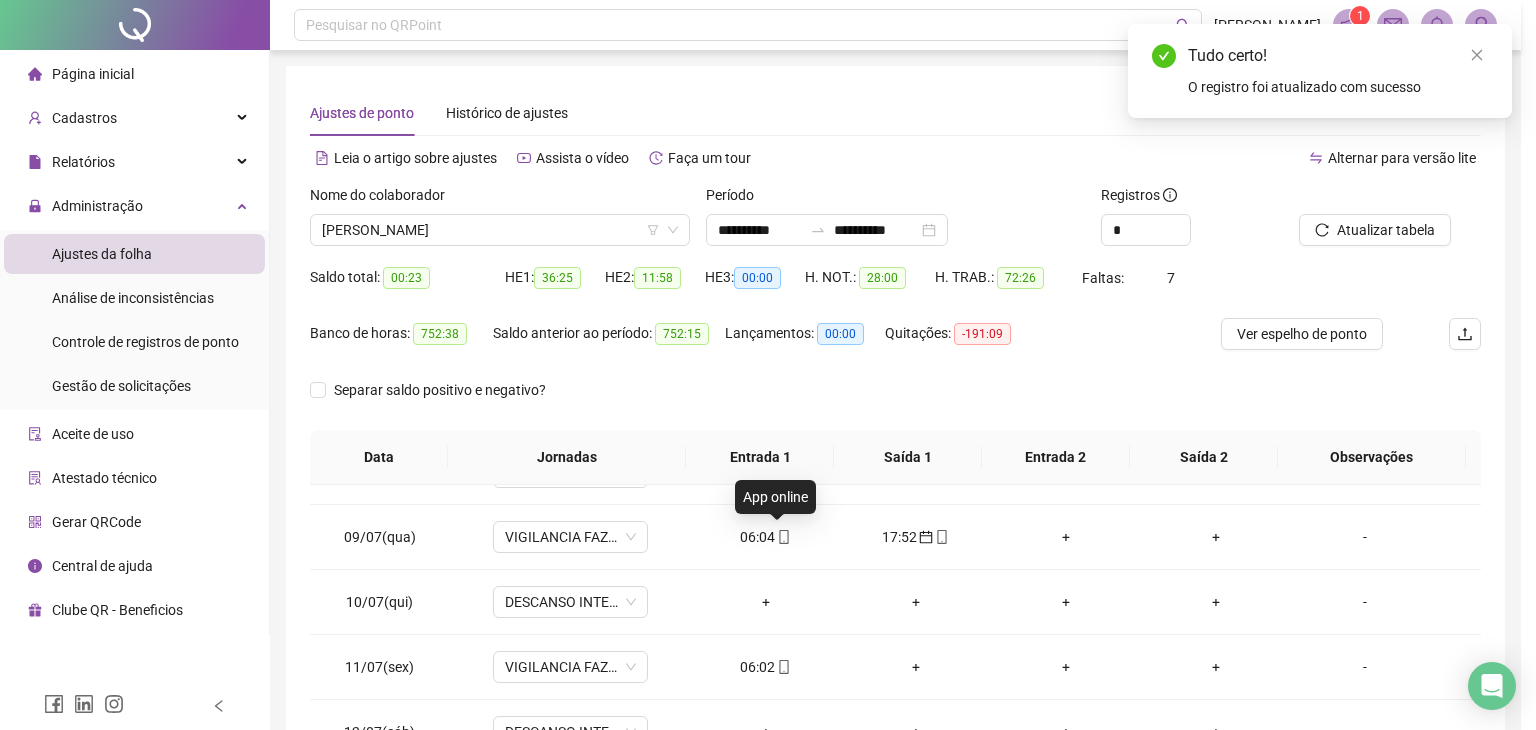 type on "**********" 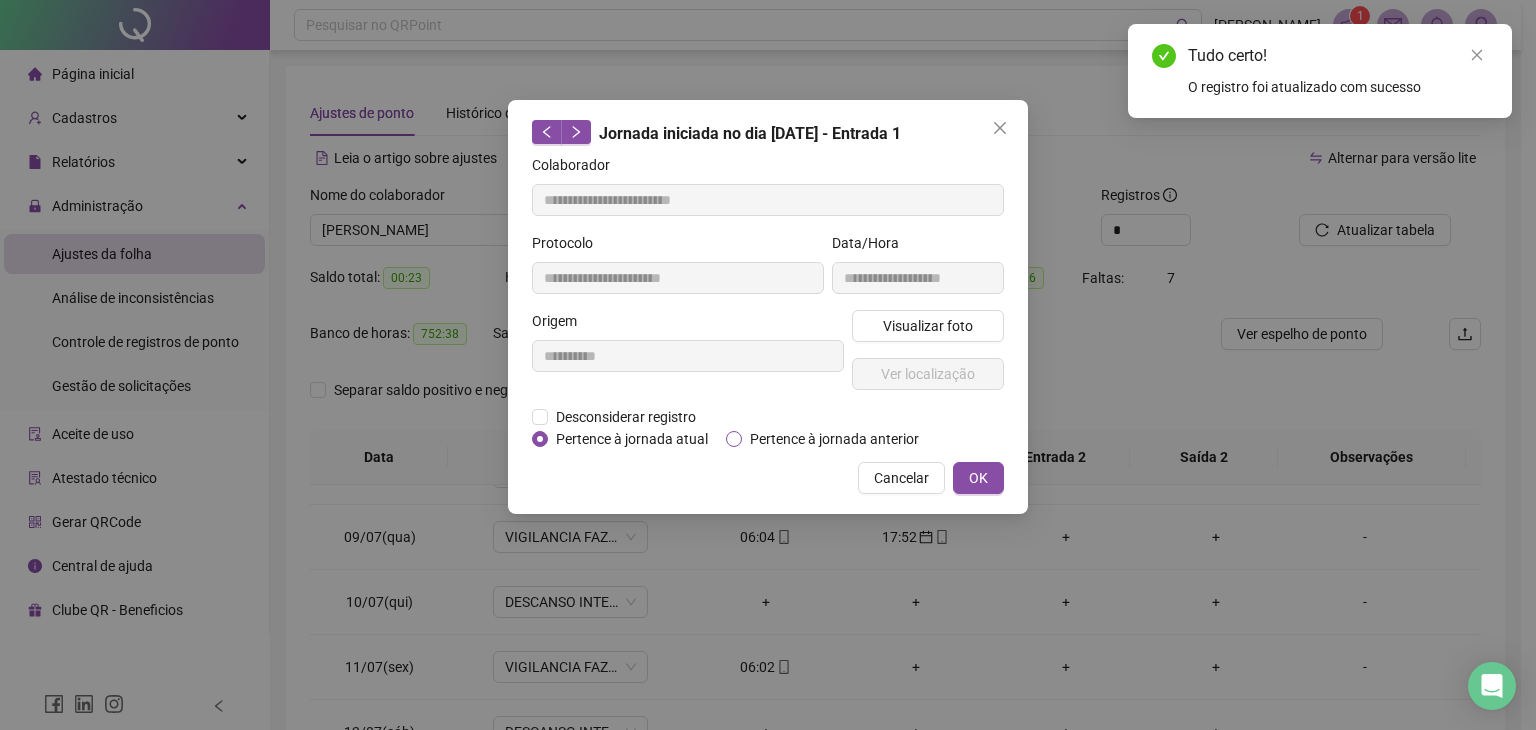 click on "Pertence à jornada anterior" at bounding box center [834, 439] 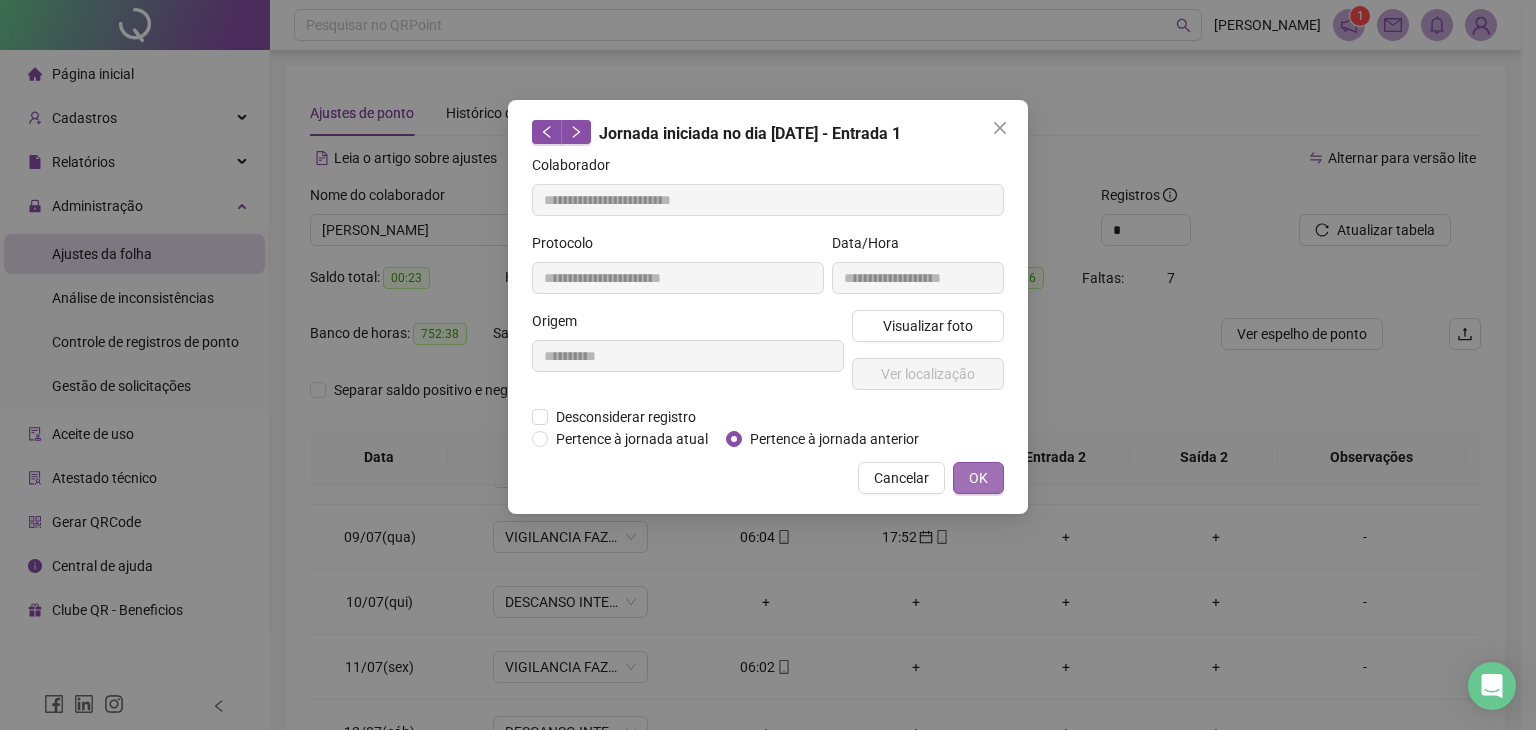 click on "OK" at bounding box center [978, 478] 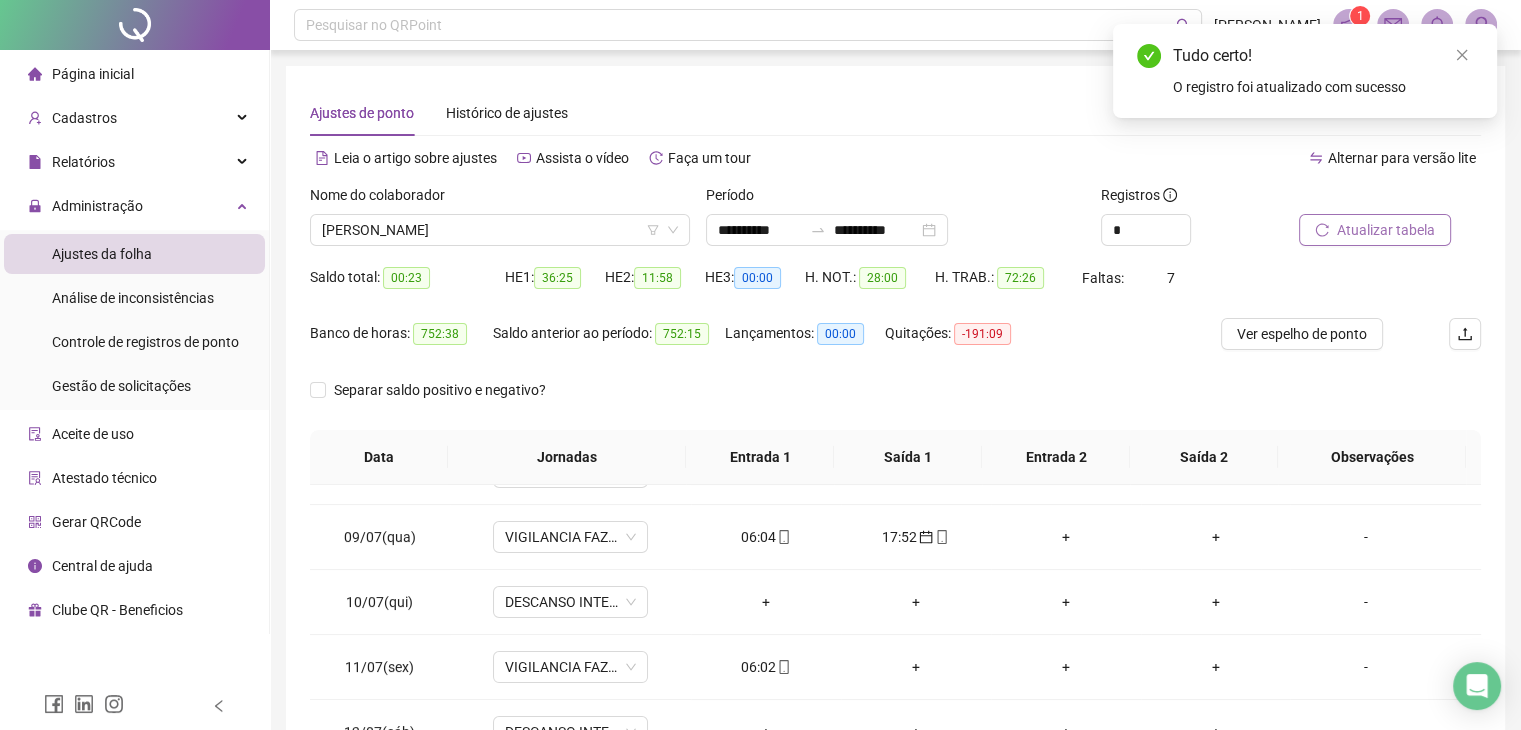 click on "Atualizar tabela" at bounding box center (1386, 230) 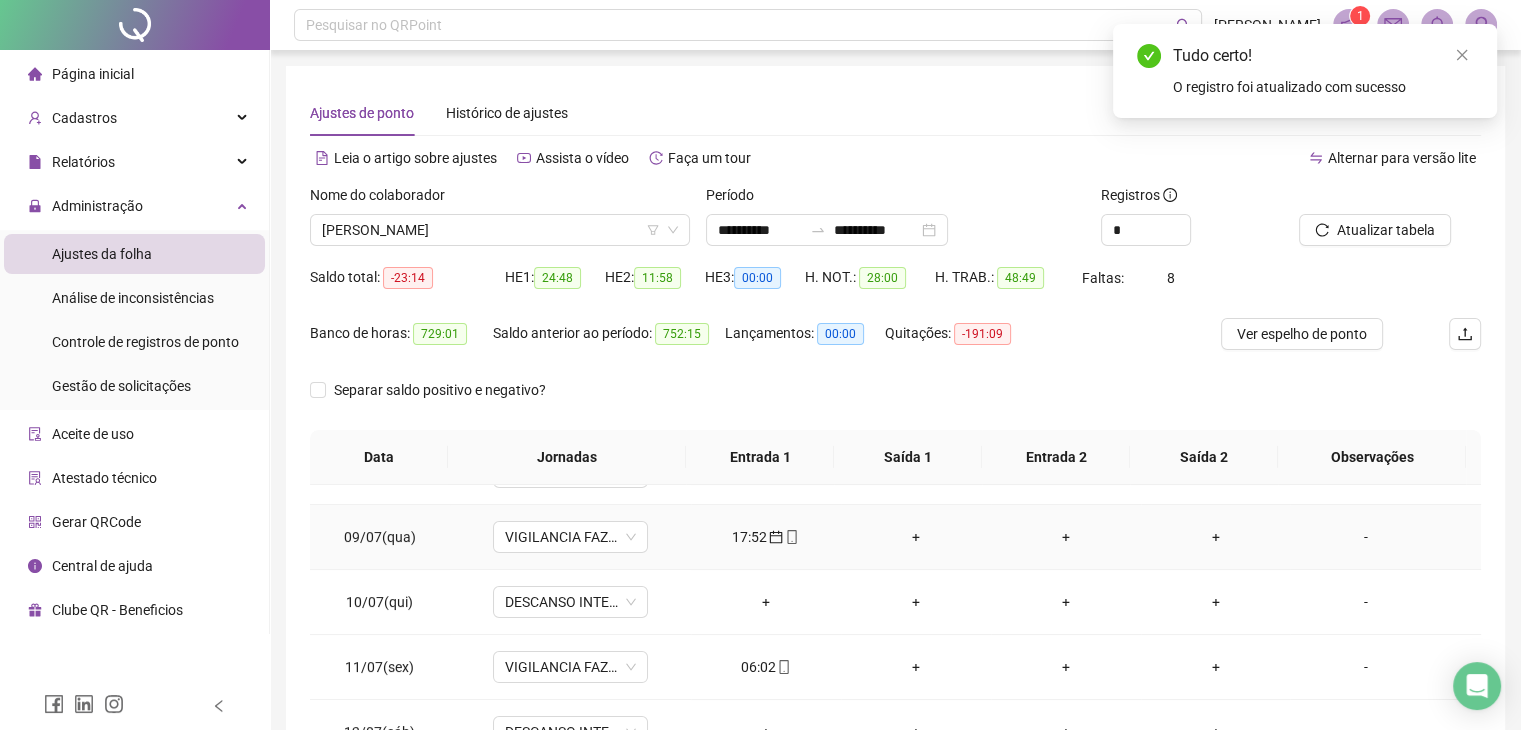 click 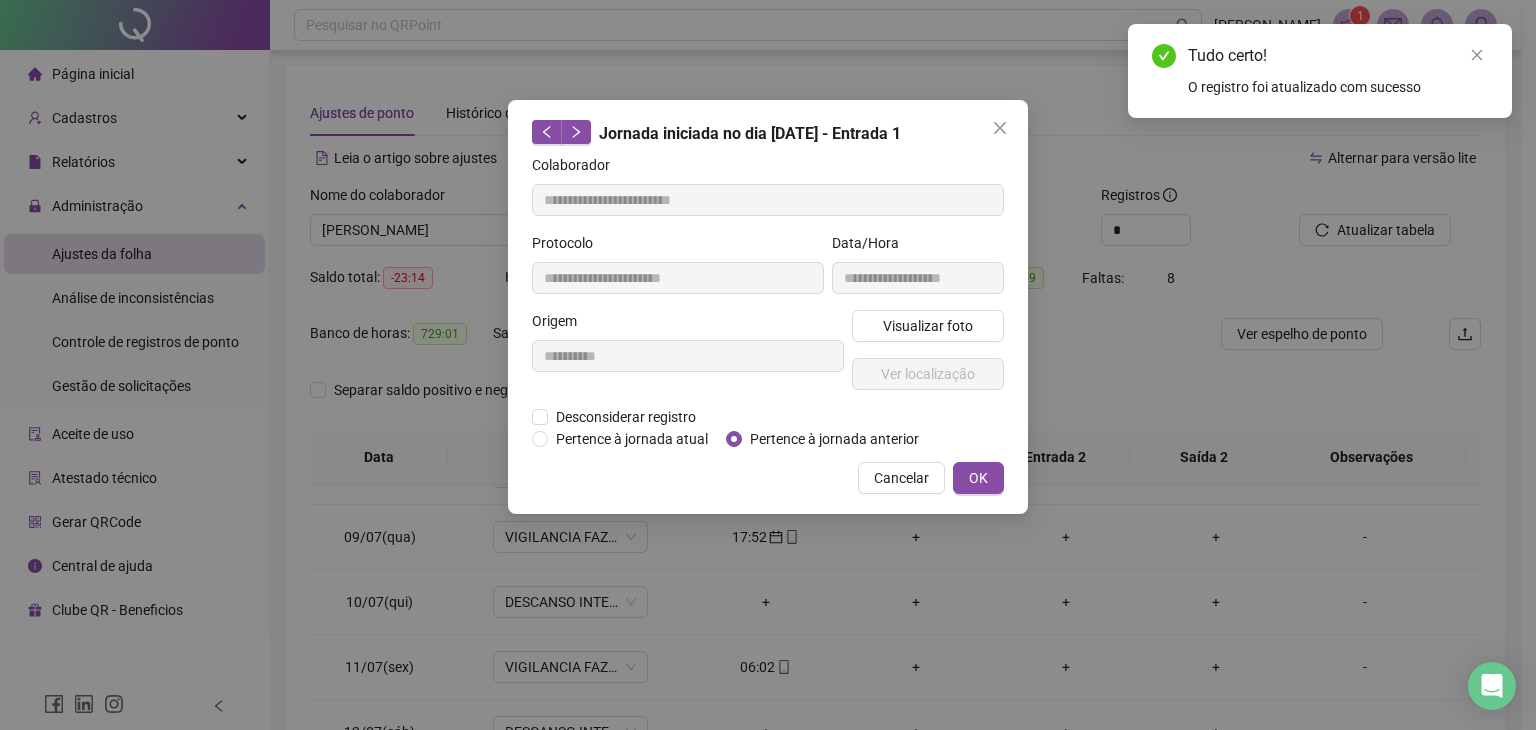 type on "**********" 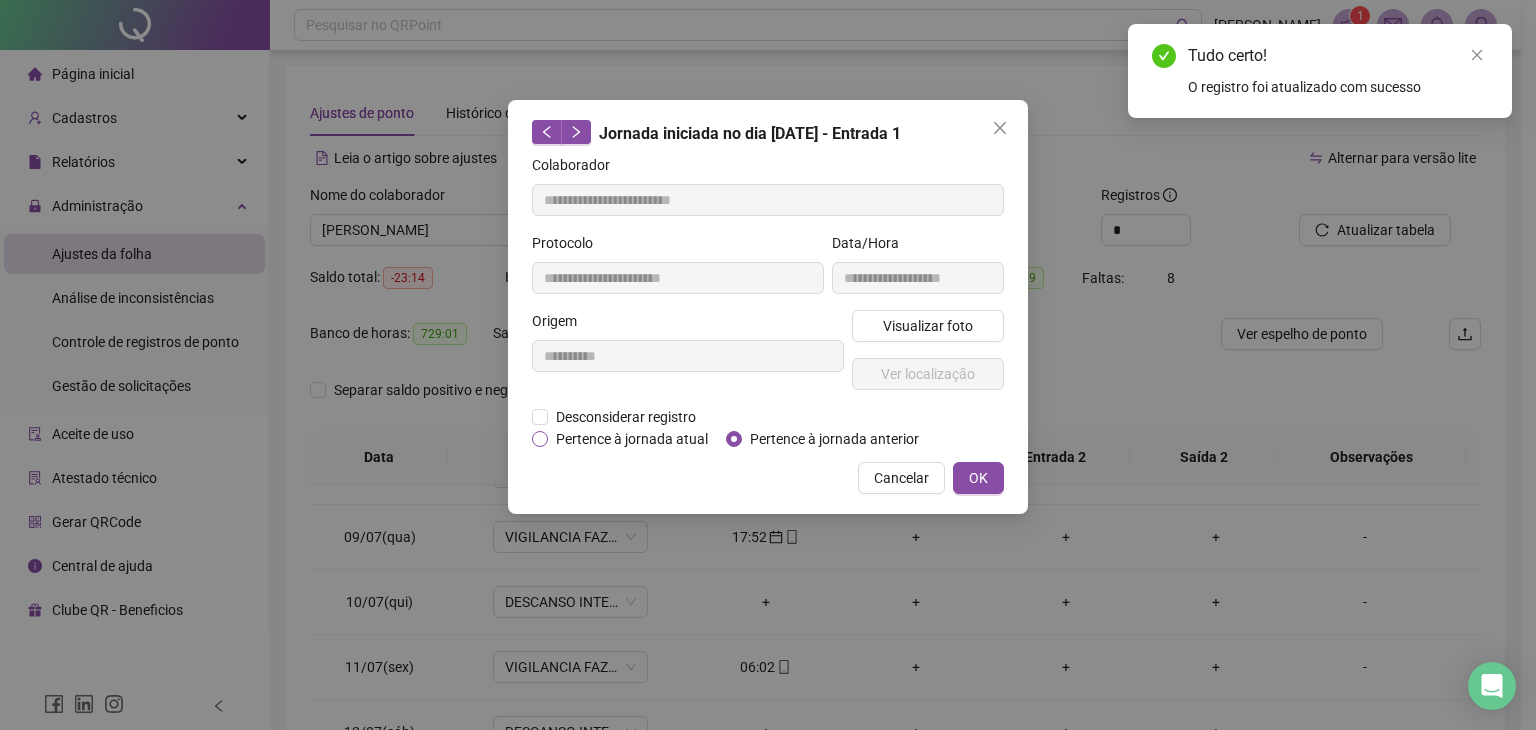 click on "Pertence à jornada atual" at bounding box center (632, 439) 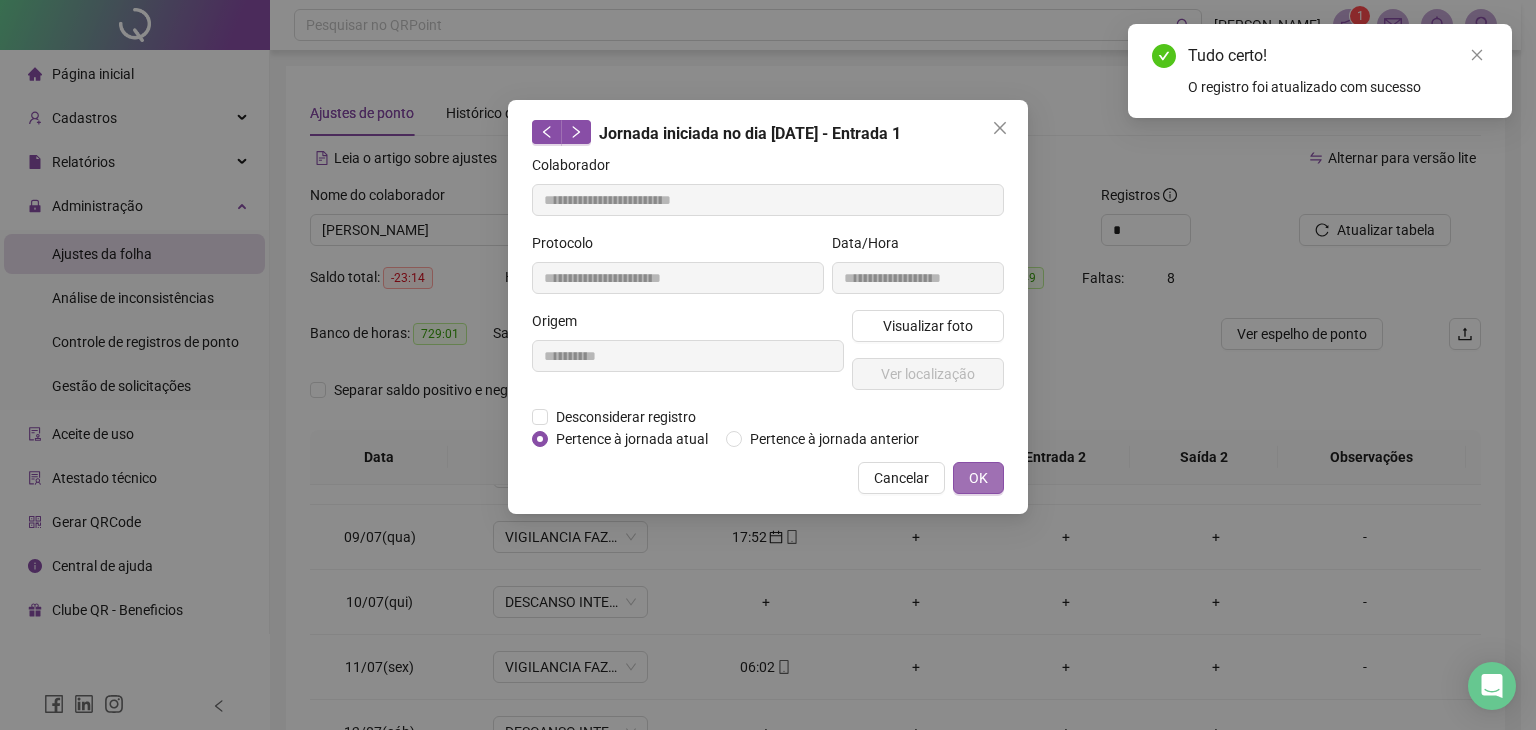 click on "OK" at bounding box center [978, 478] 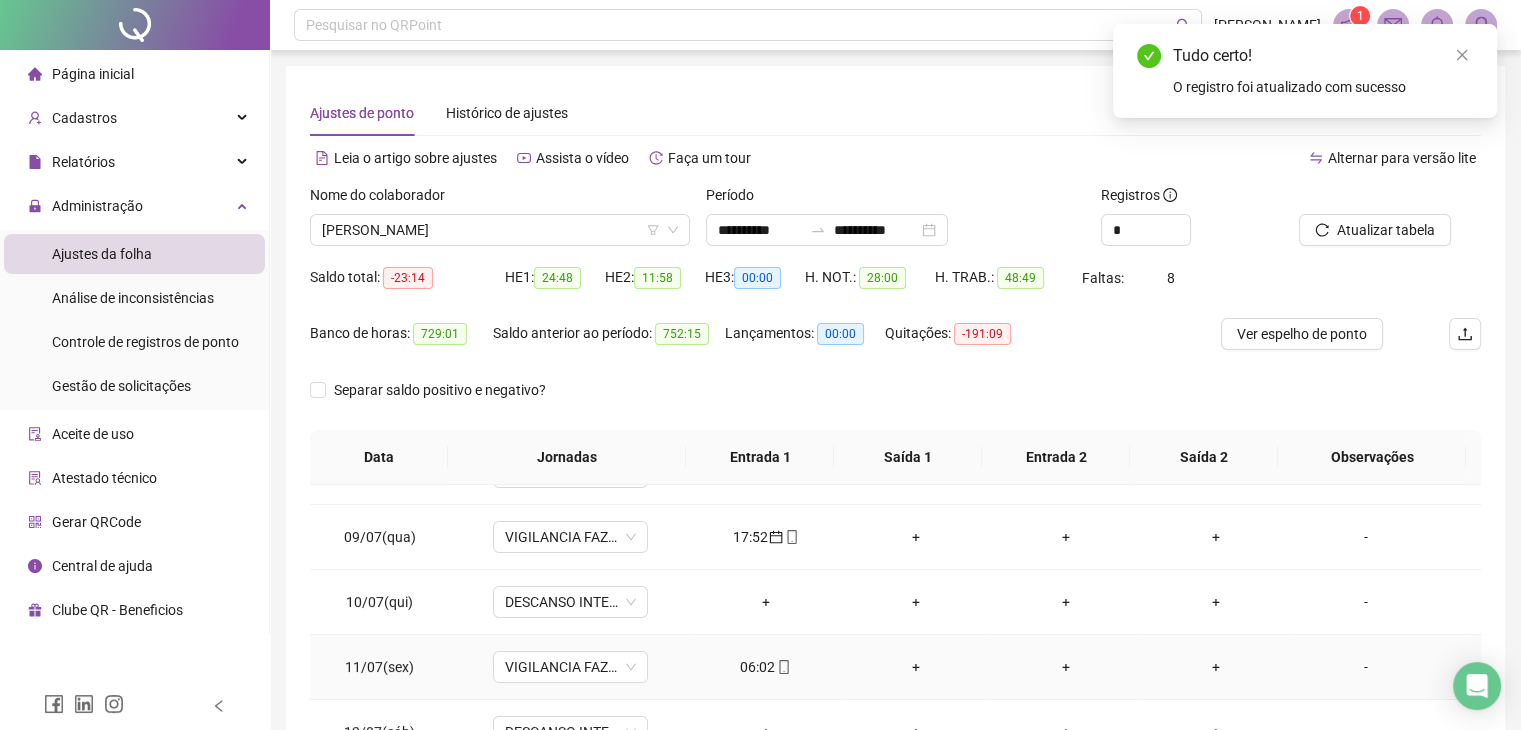 click on "06:02" at bounding box center (766, 667) 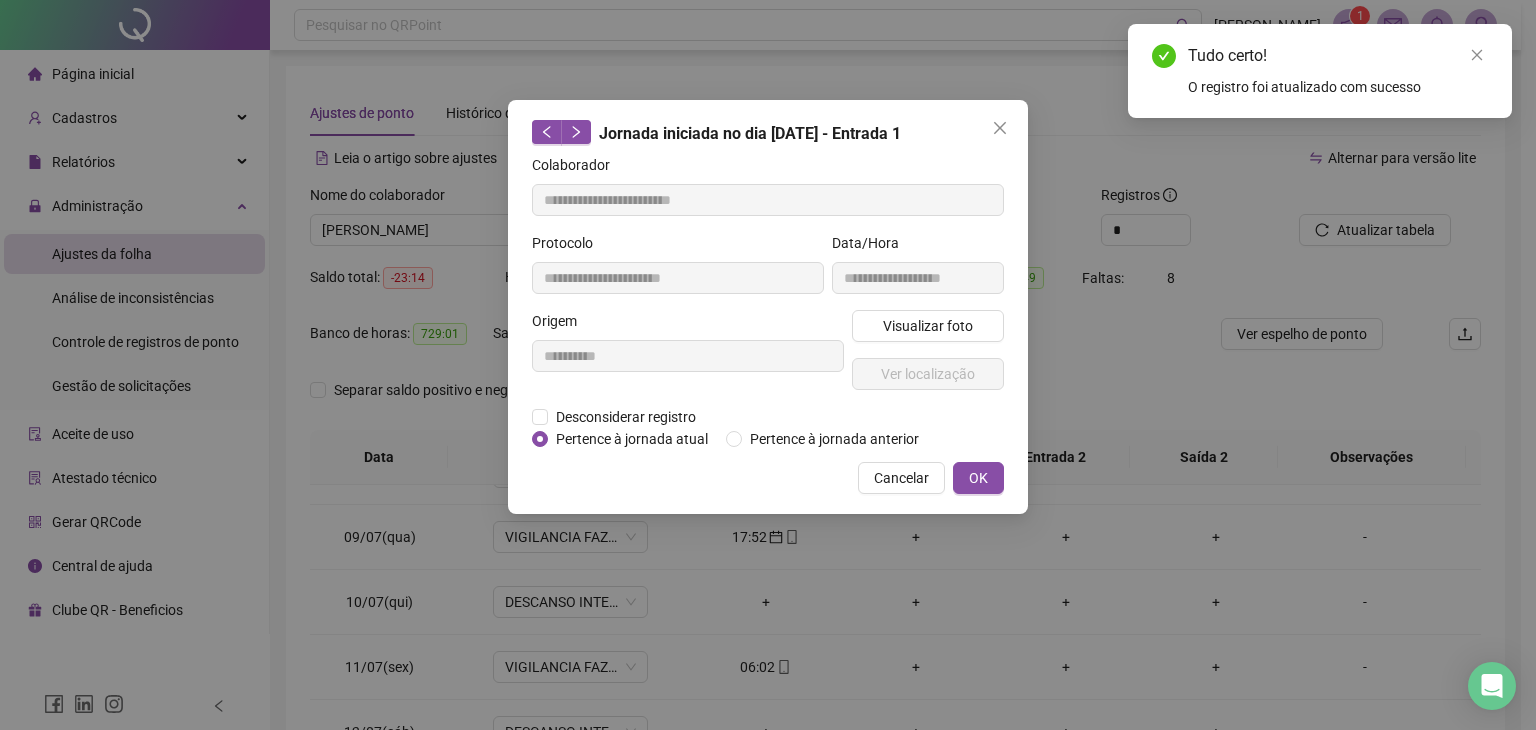 type on "**********" 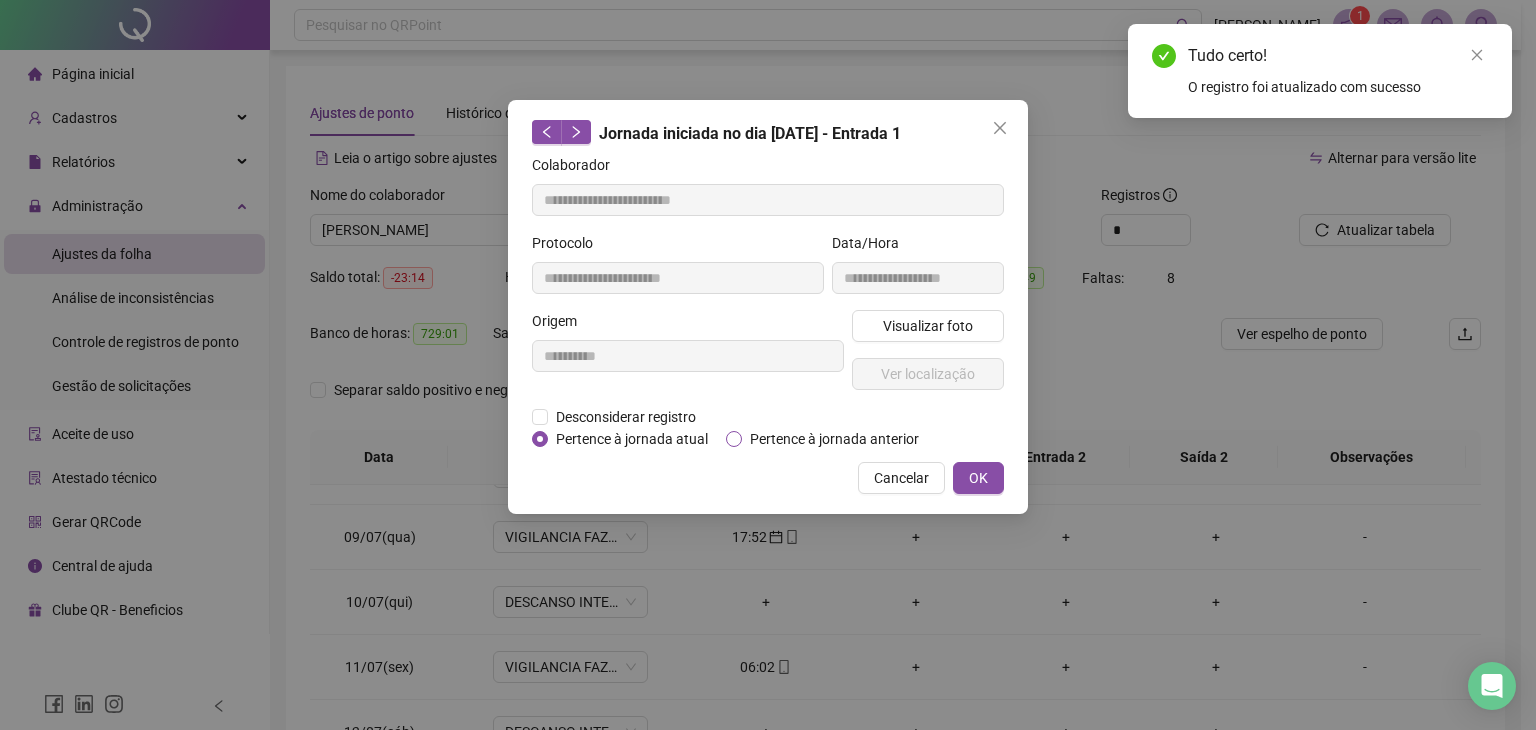 click on "Pertence à jornada anterior" at bounding box center (834, 439) 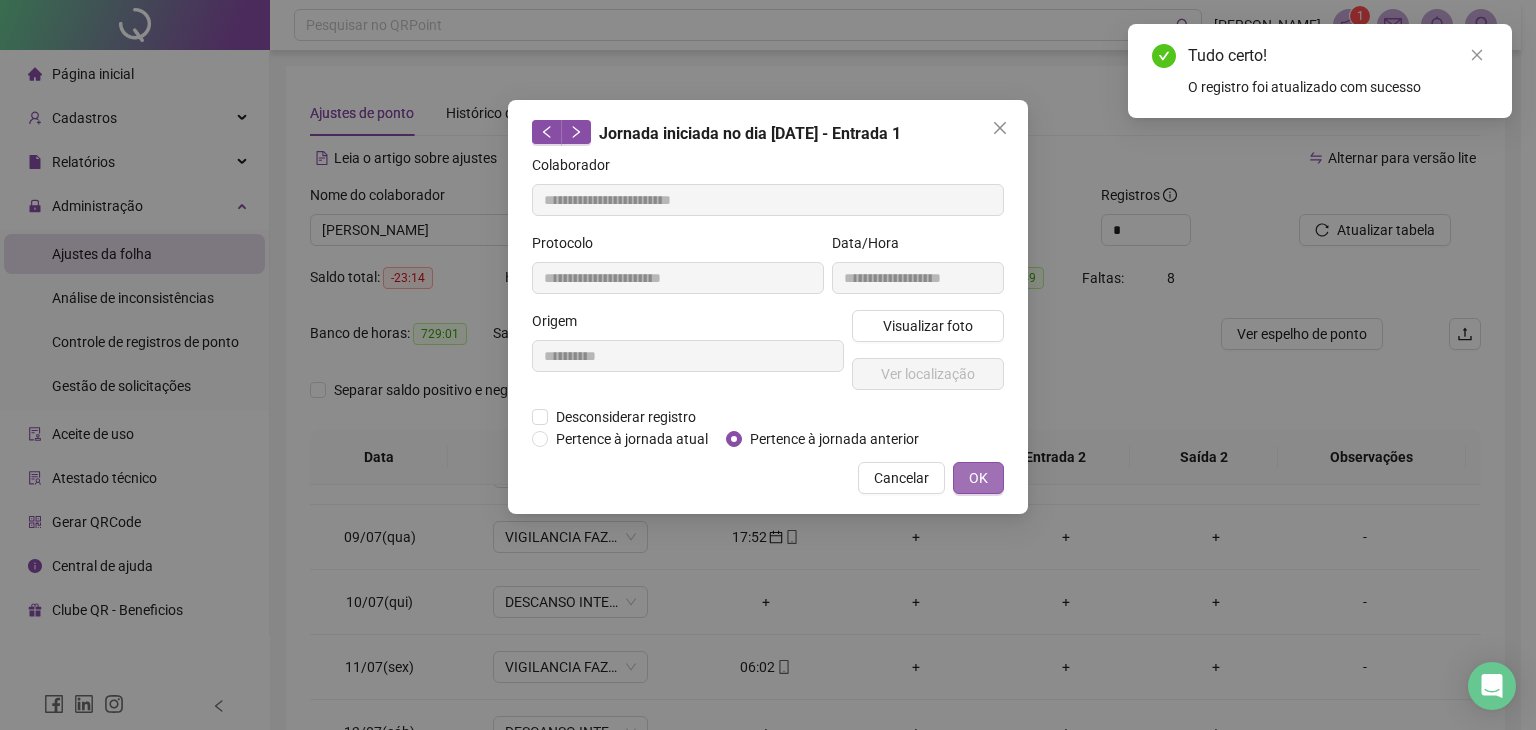 click on "OK" at bounding box center (978, 478) 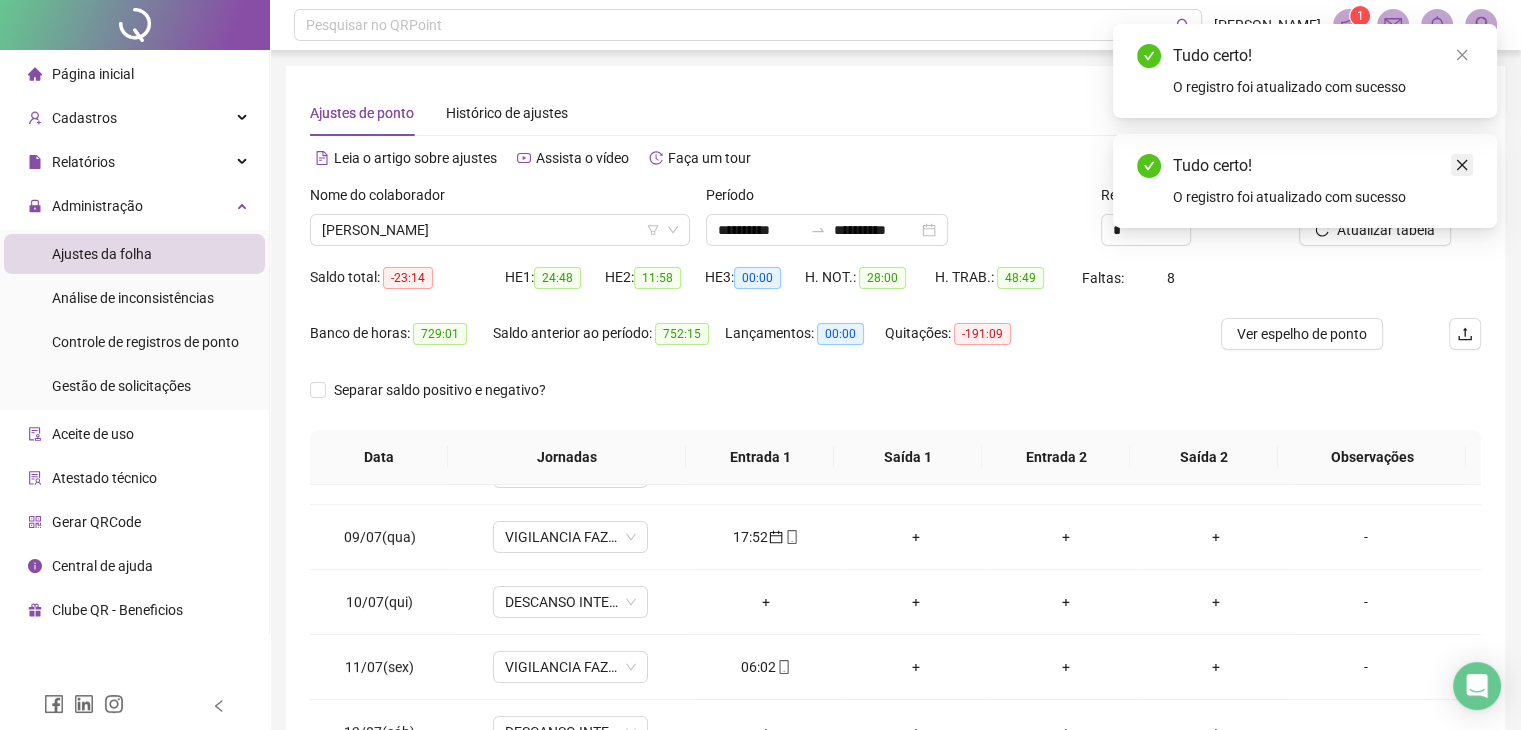 click 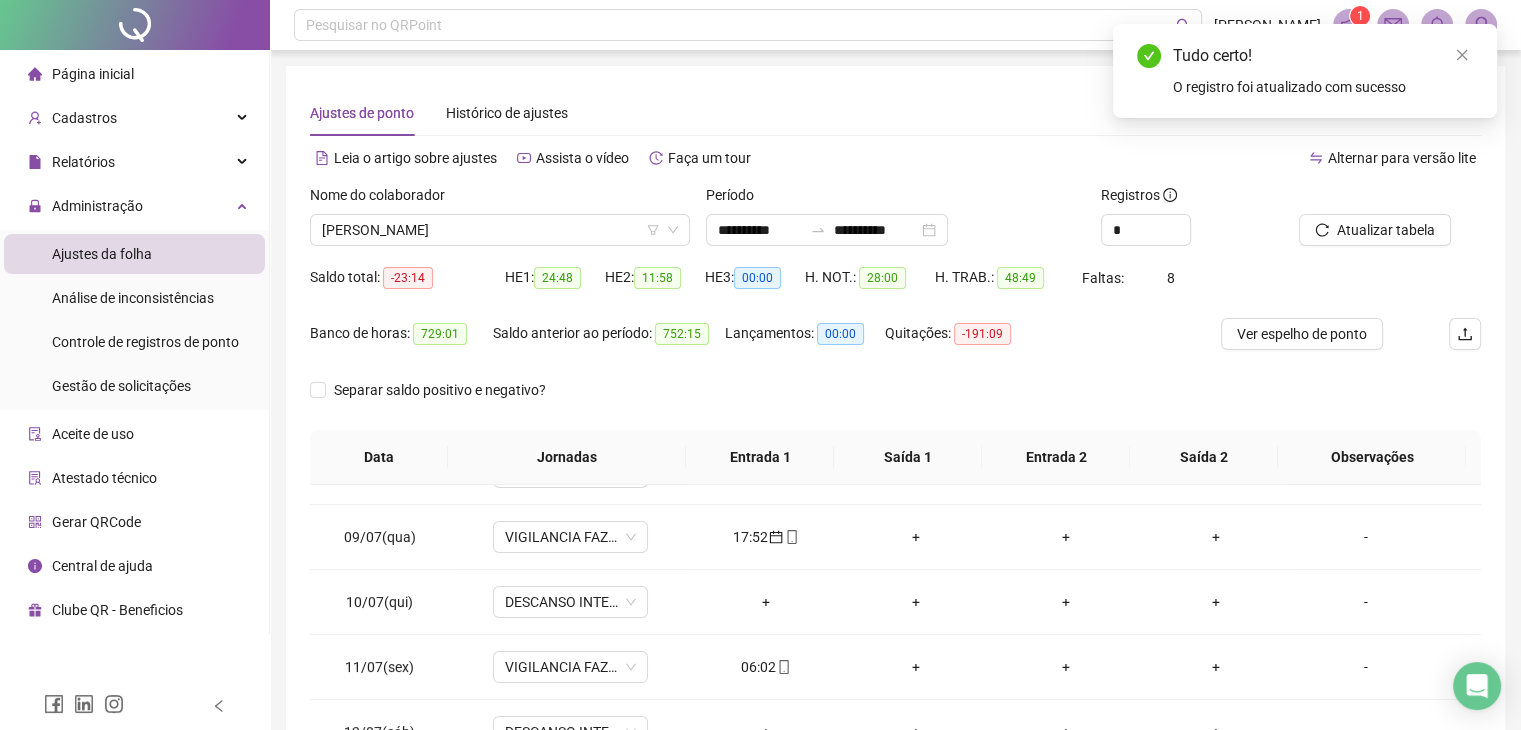 click on "Atualizar tabela" at bounding box center [1386, 230] 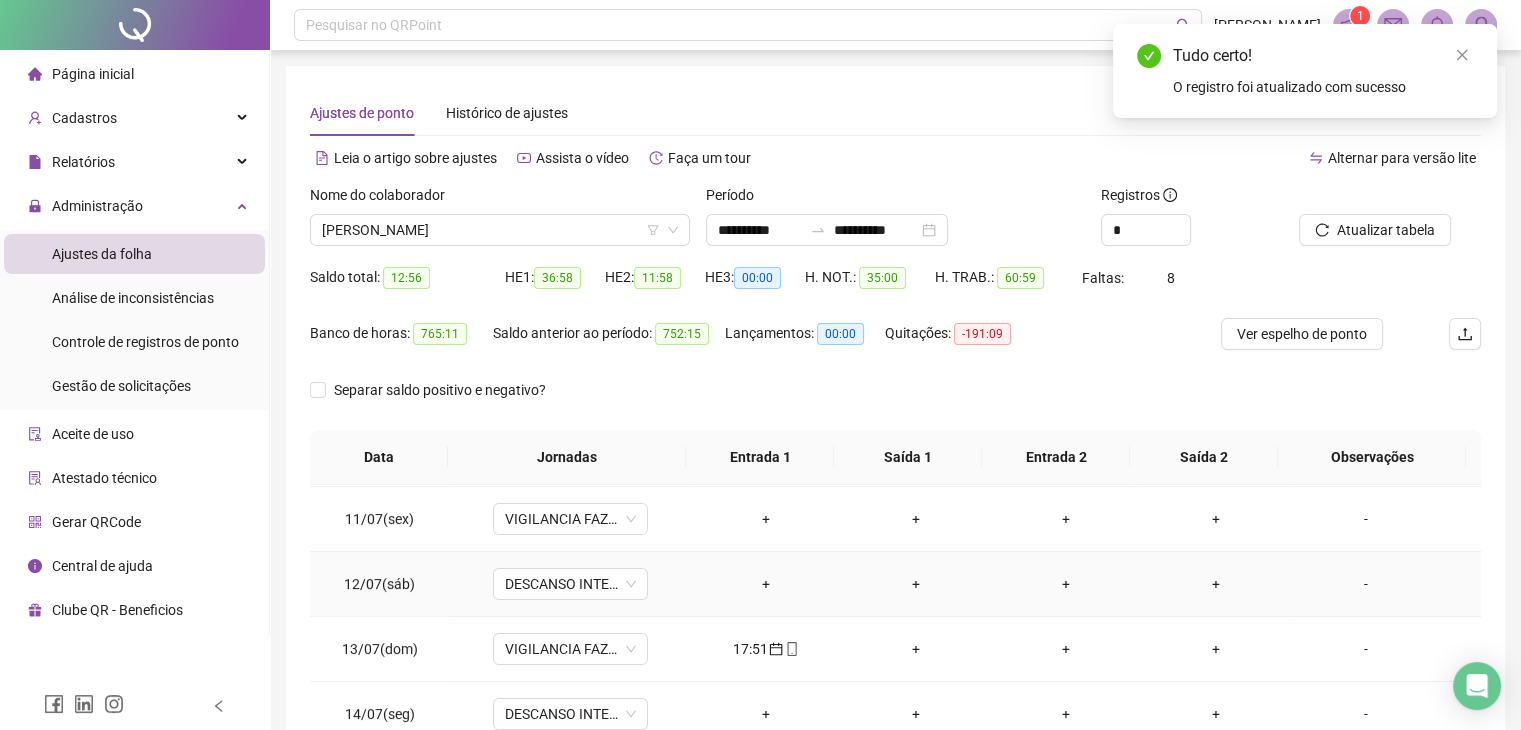 scroll, scrollTop: 674, scrollLeft: 0, axis: vertical 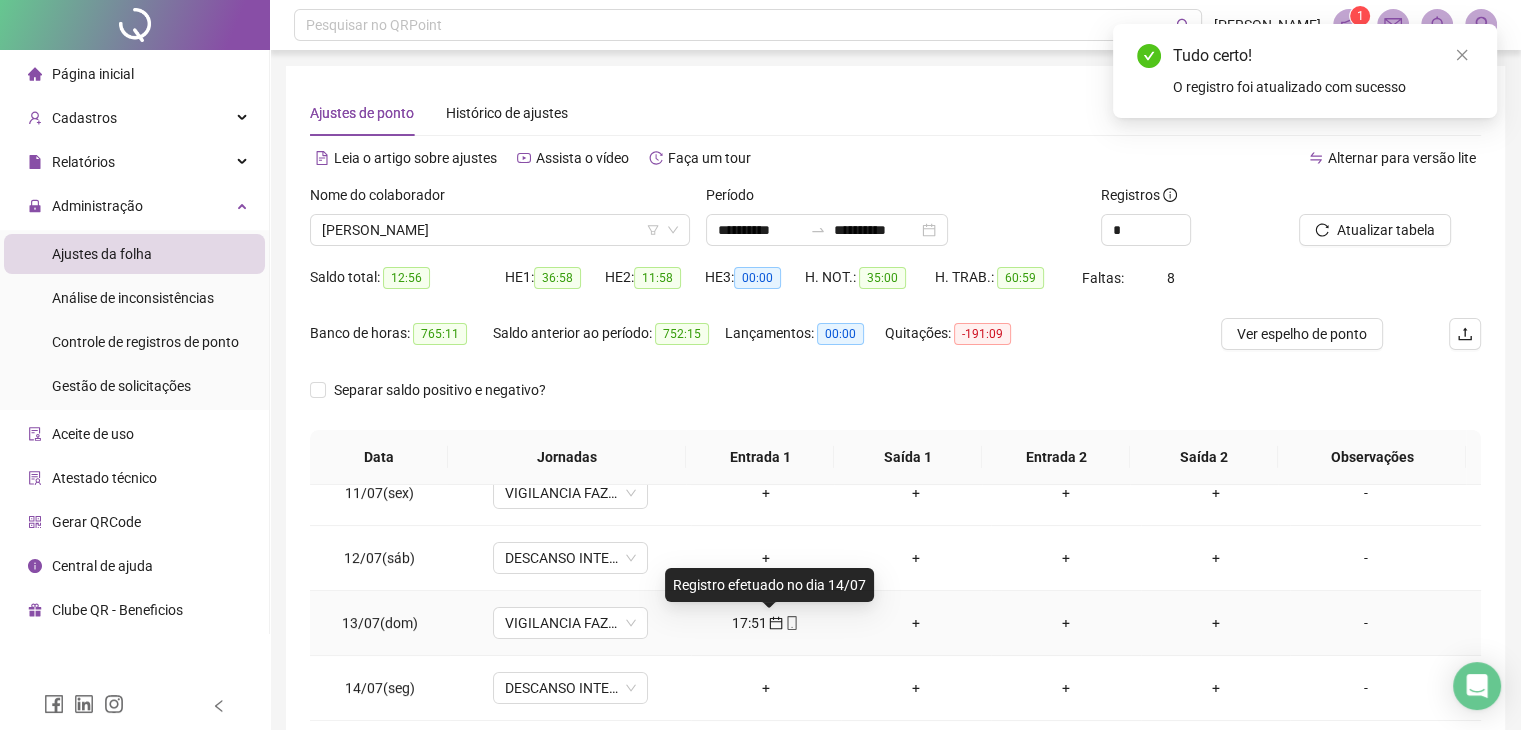 click at bounding box center (775, 623) 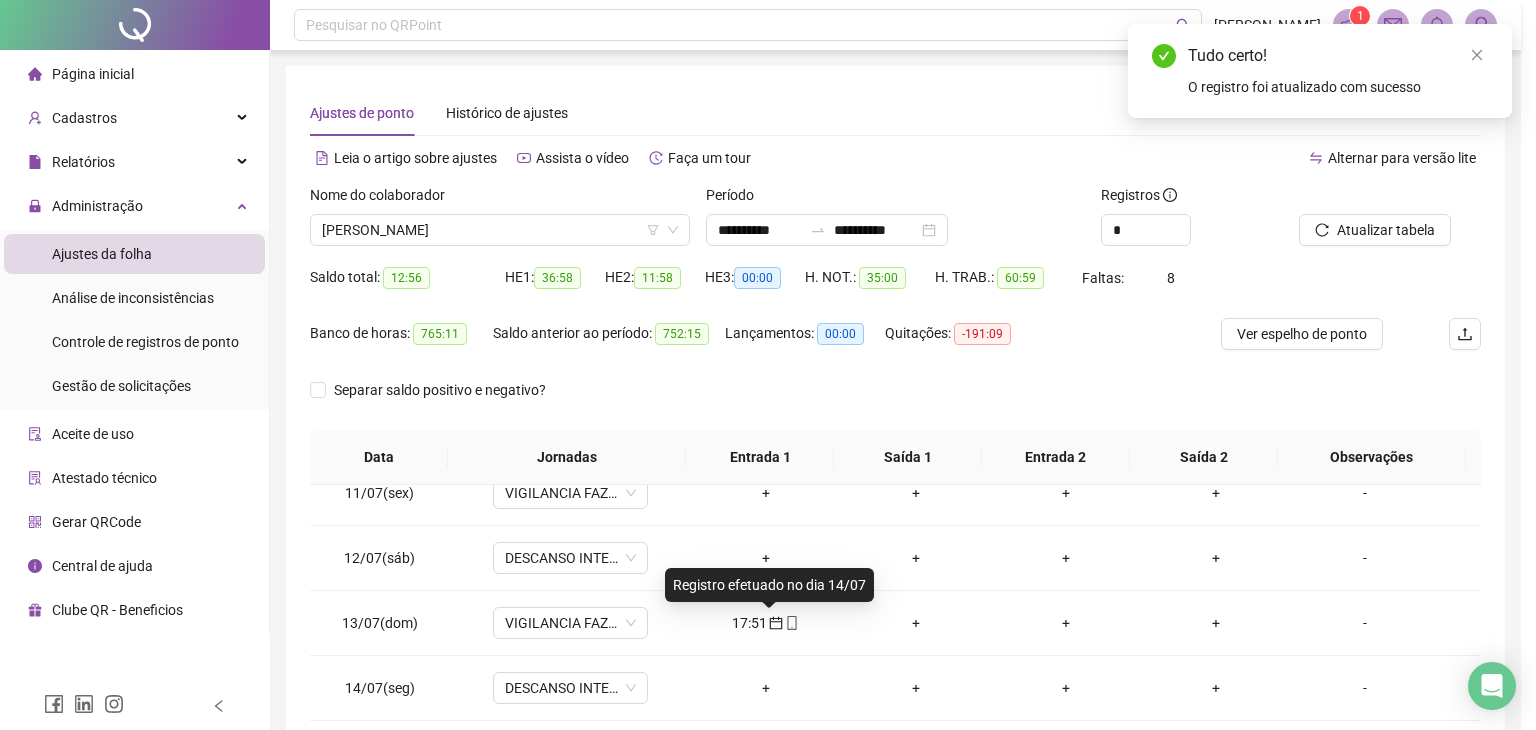 type on "**********" 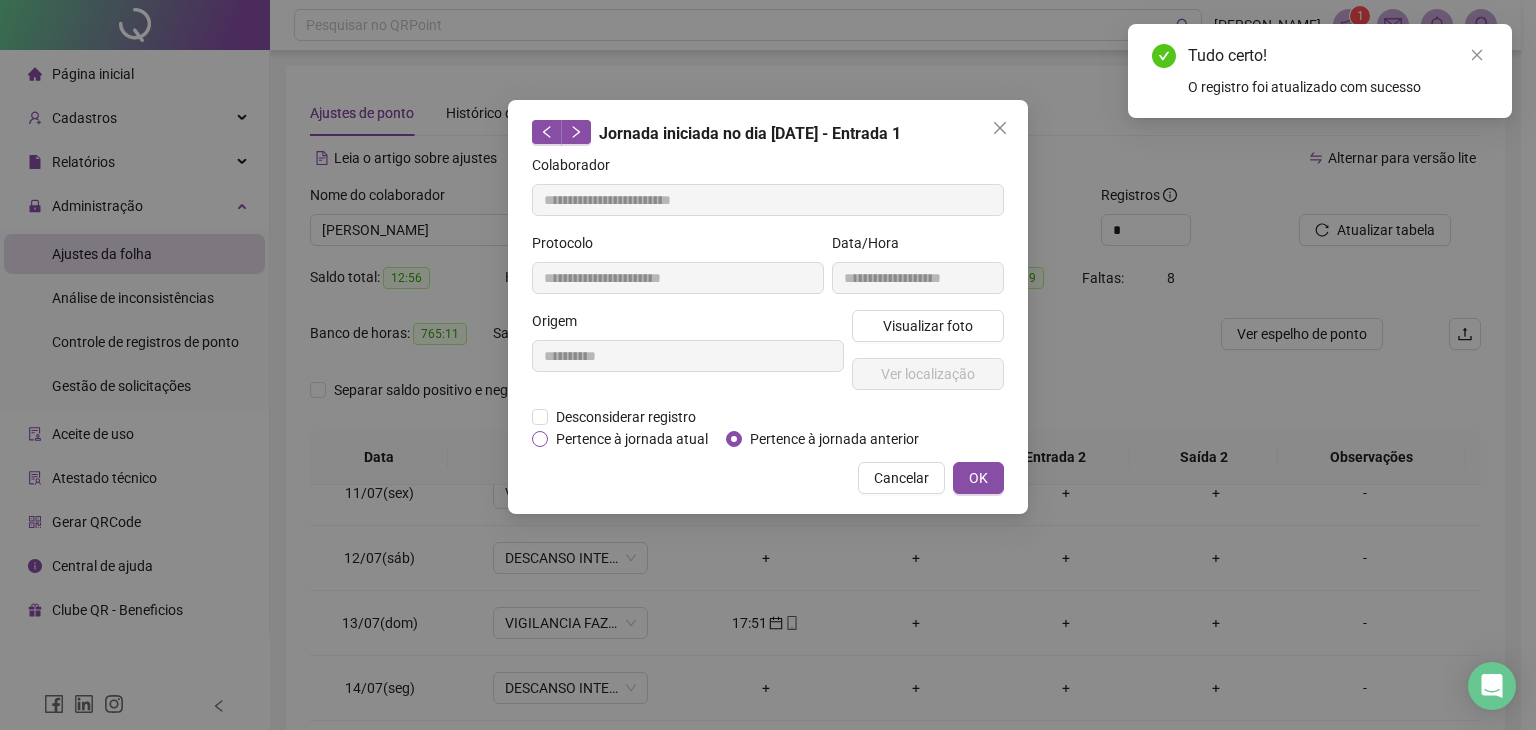 click on "Pertence à jornada atual" at bounding box center (632, 439) 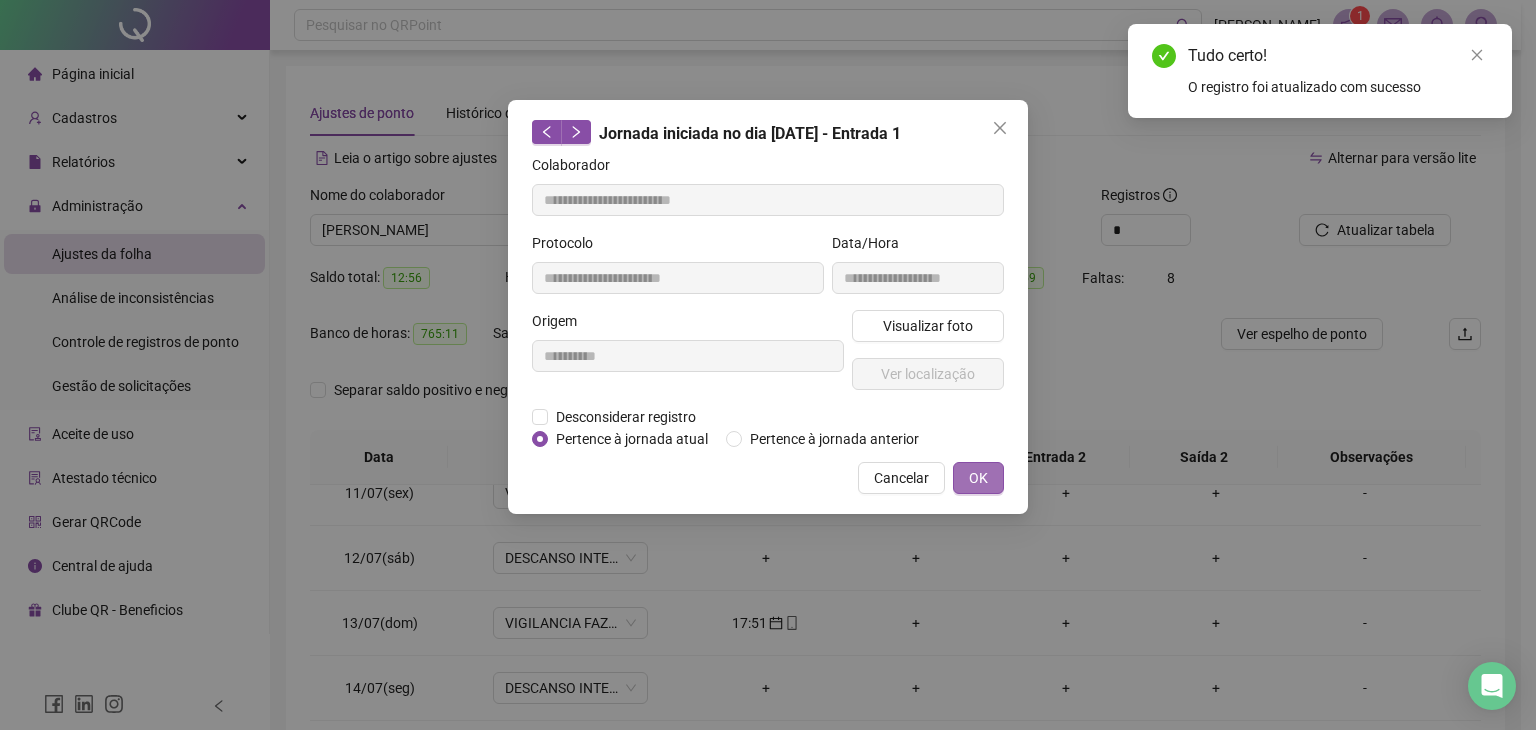 click on "OK" at bounding box center [978, 478] 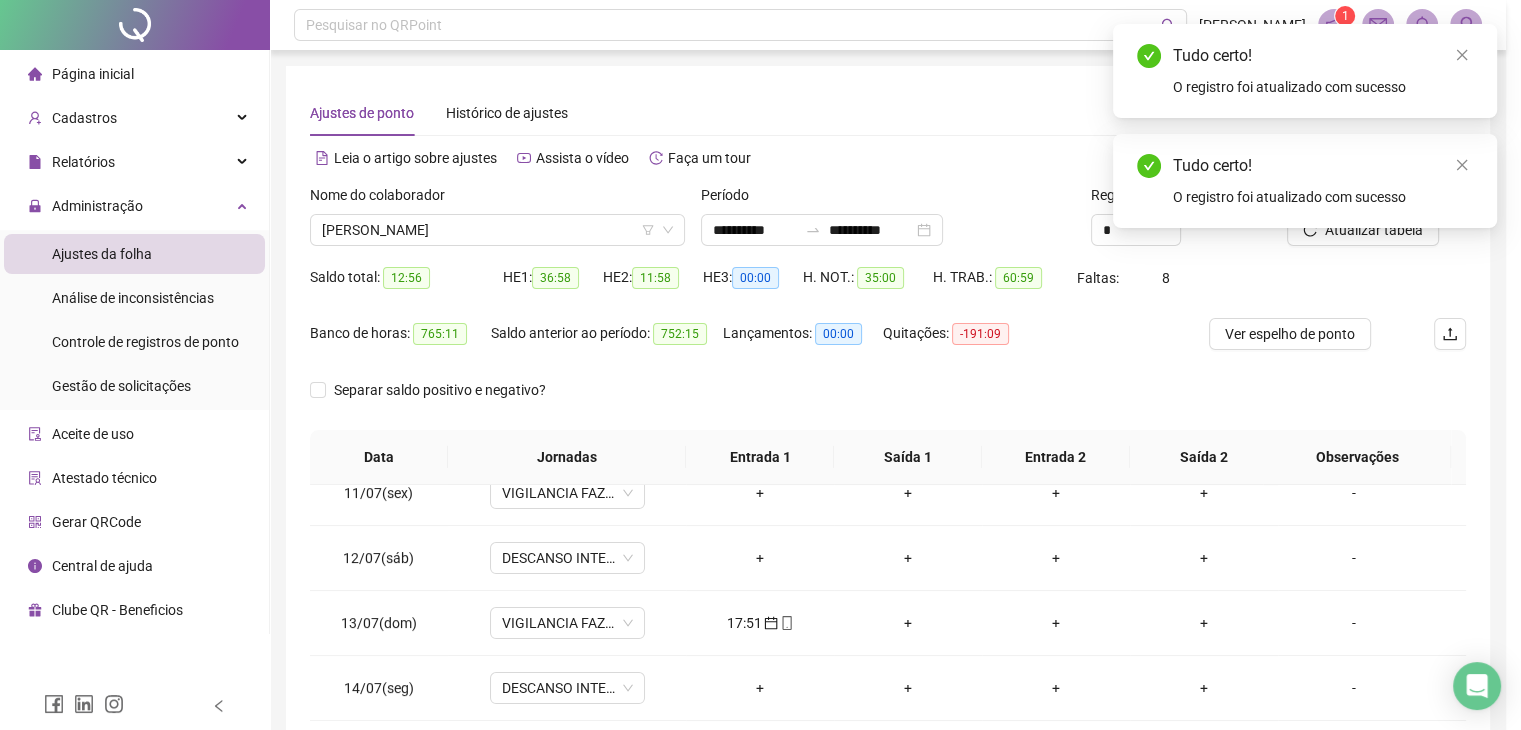 click on "Tudo certo! O registro foi atualizado com sucesso" at bounding box center [1305, 181] 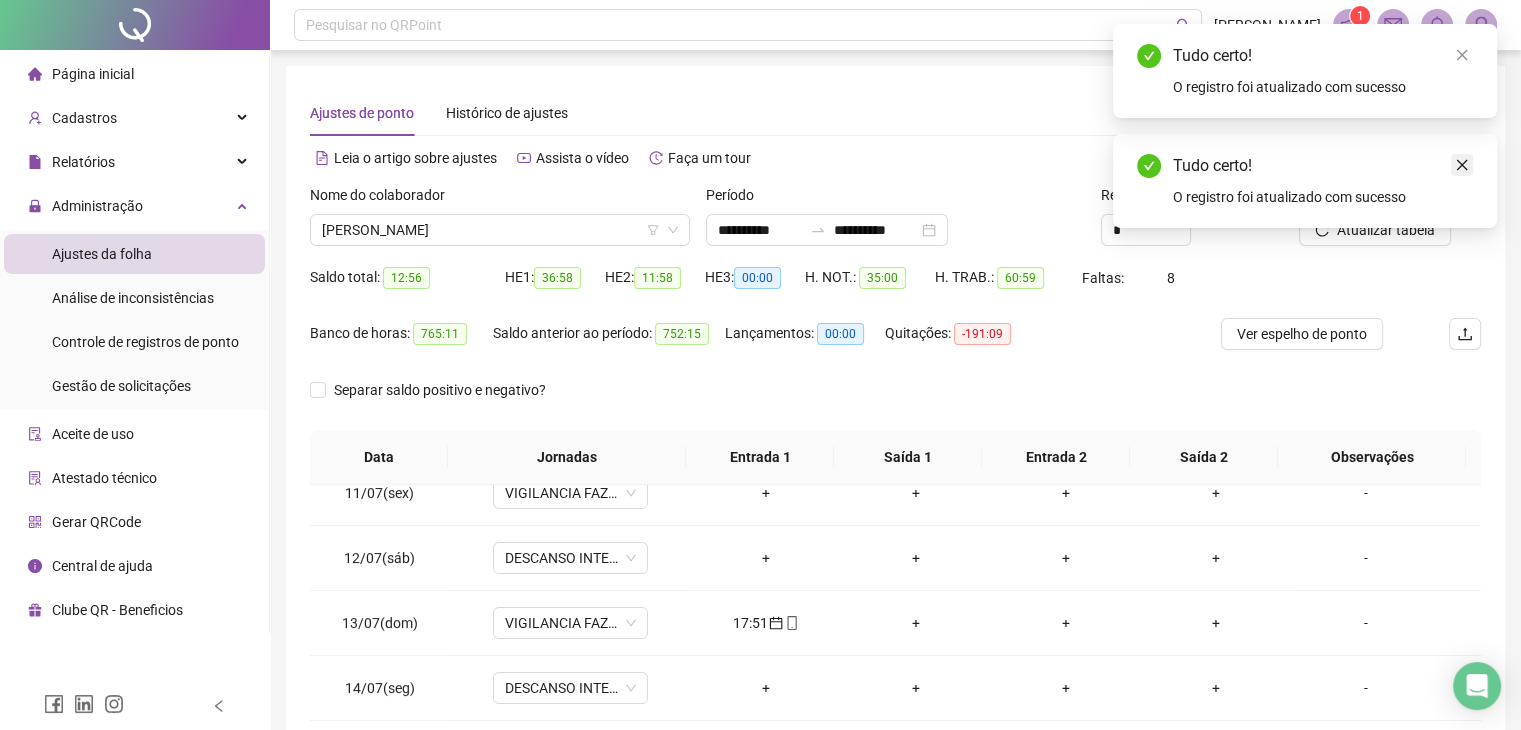 click 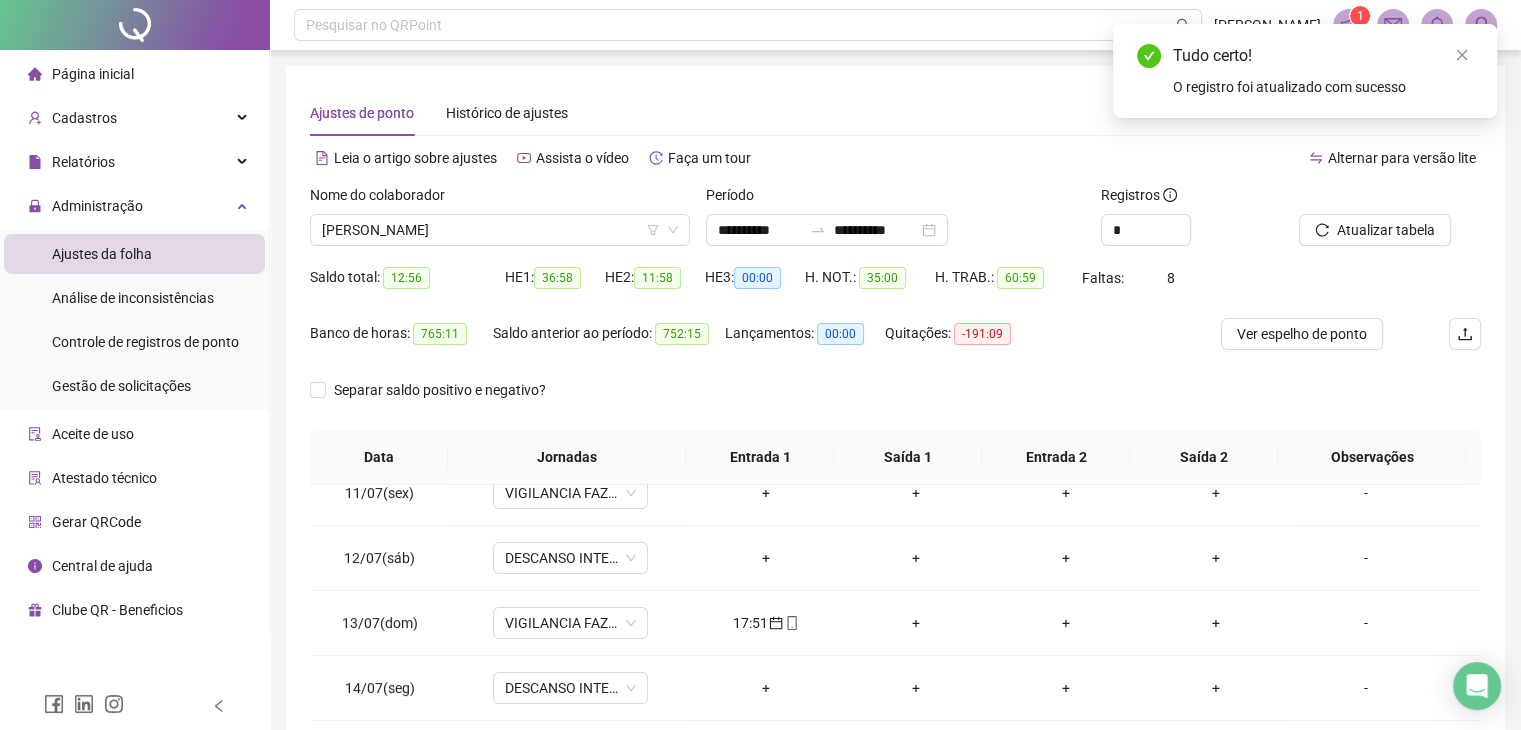 click on "Atualizar tabela" at bounding box center (1375, 230) 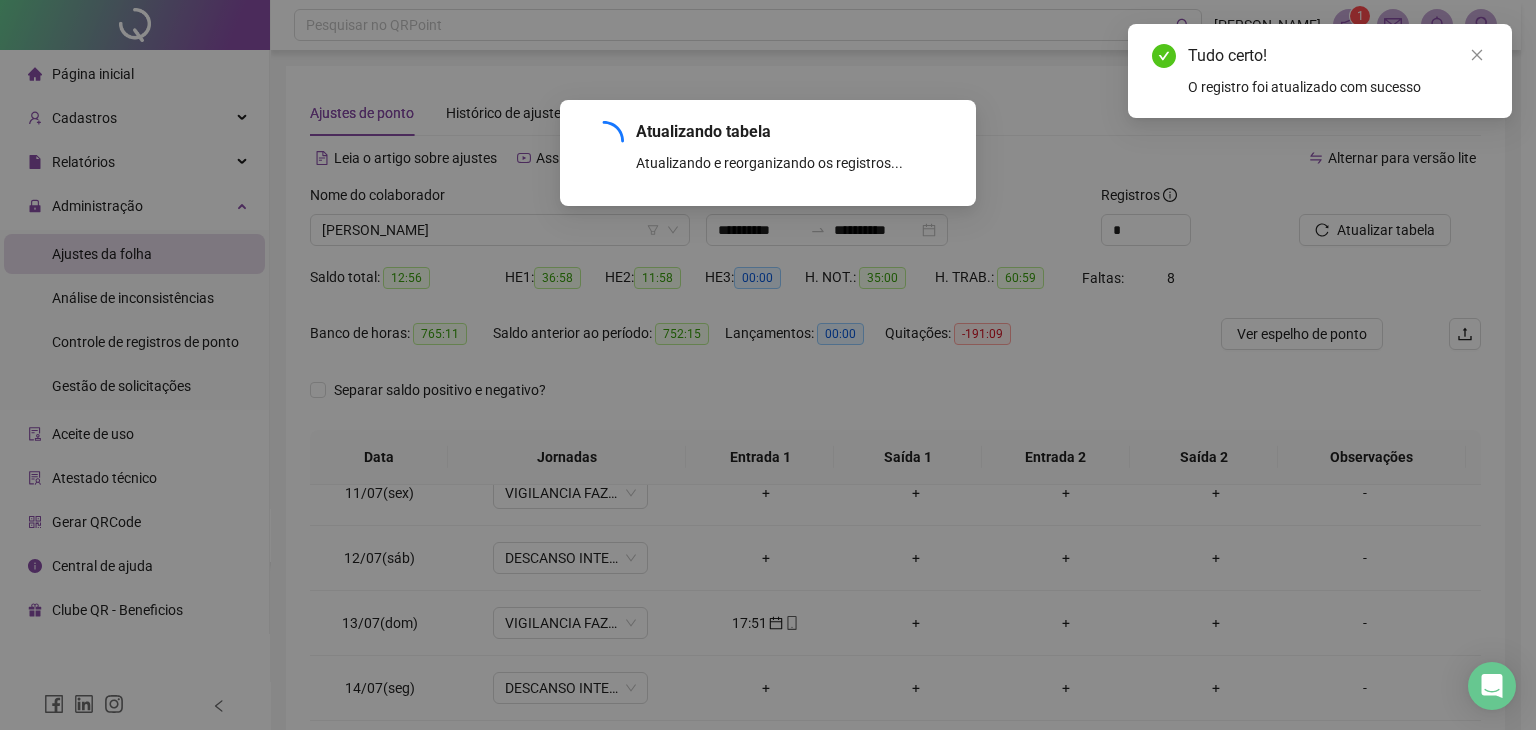 click on "Atualizando tabela Atualizando e reorganizando os registros... OK" at bounding box center (768, 365) 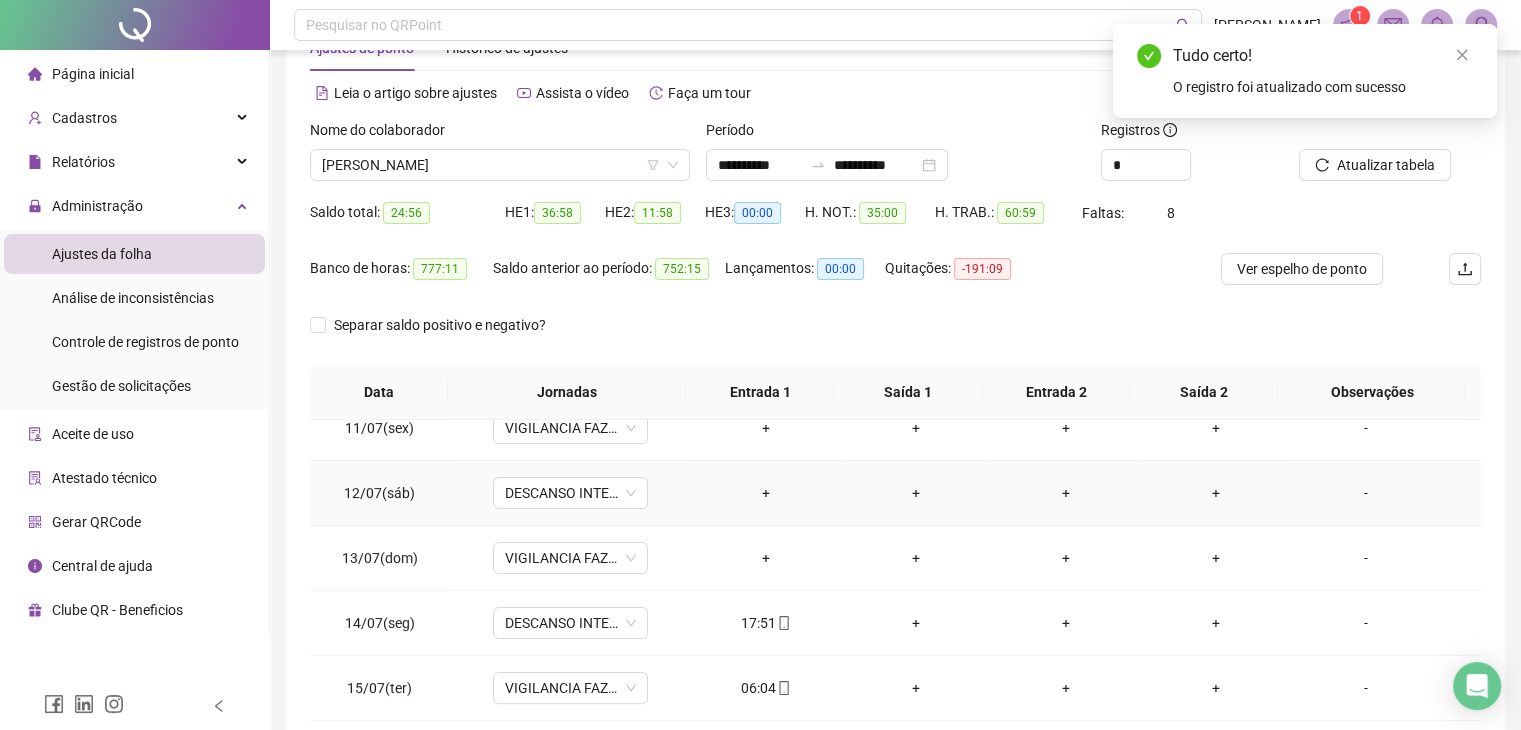 scroll, scrollTop: 100, scrollLeft: 0, axis: vertical 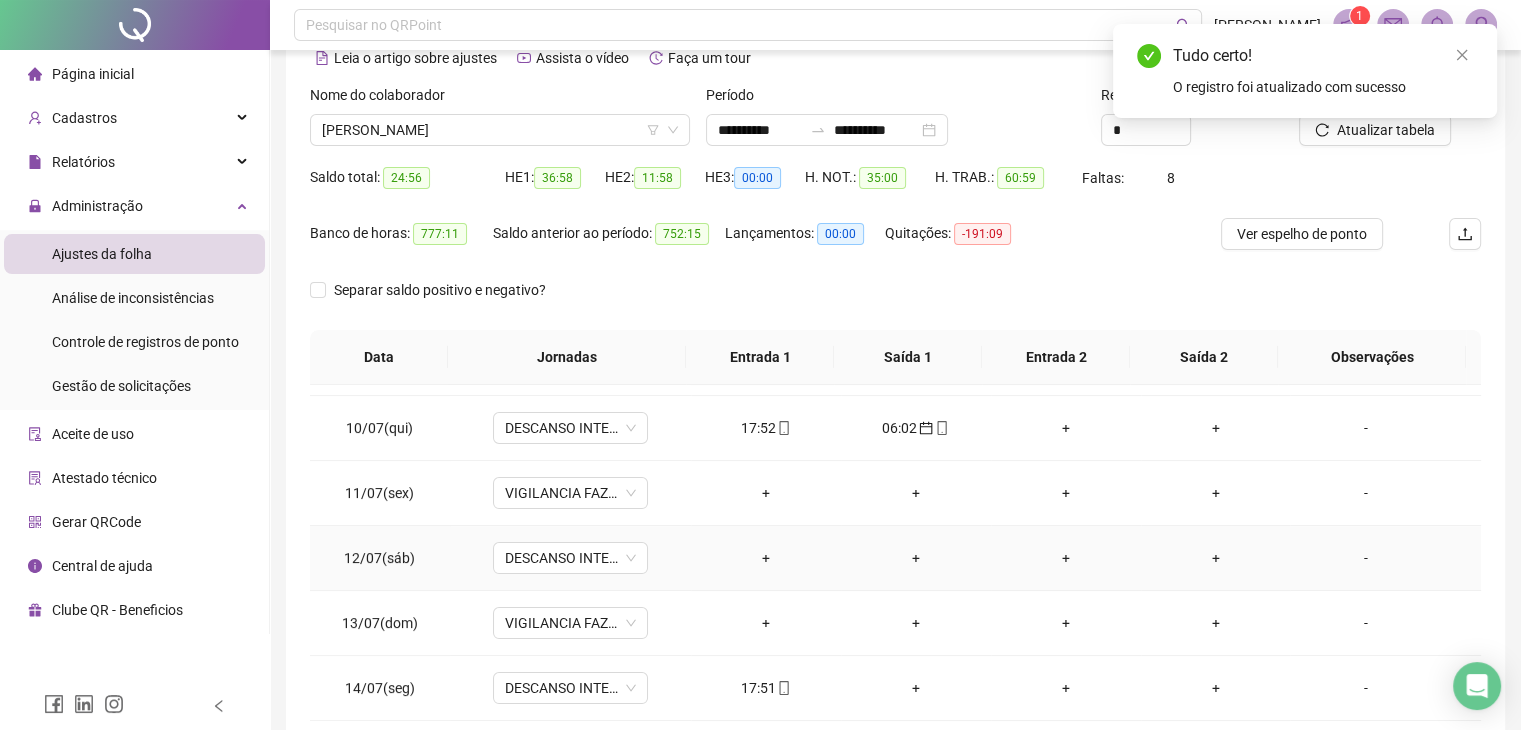 click on "+" at bounding box center [766, 558] 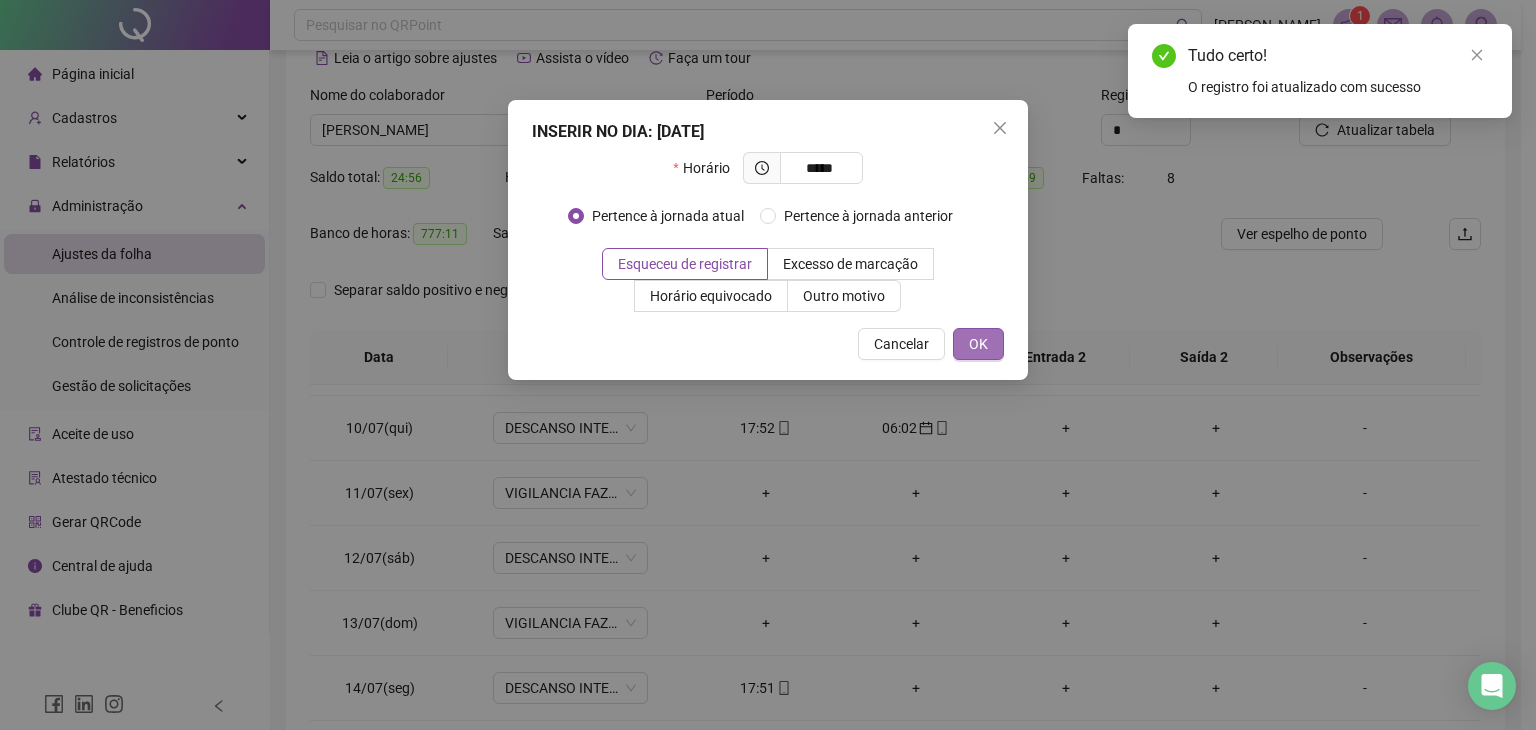 type on "*****" 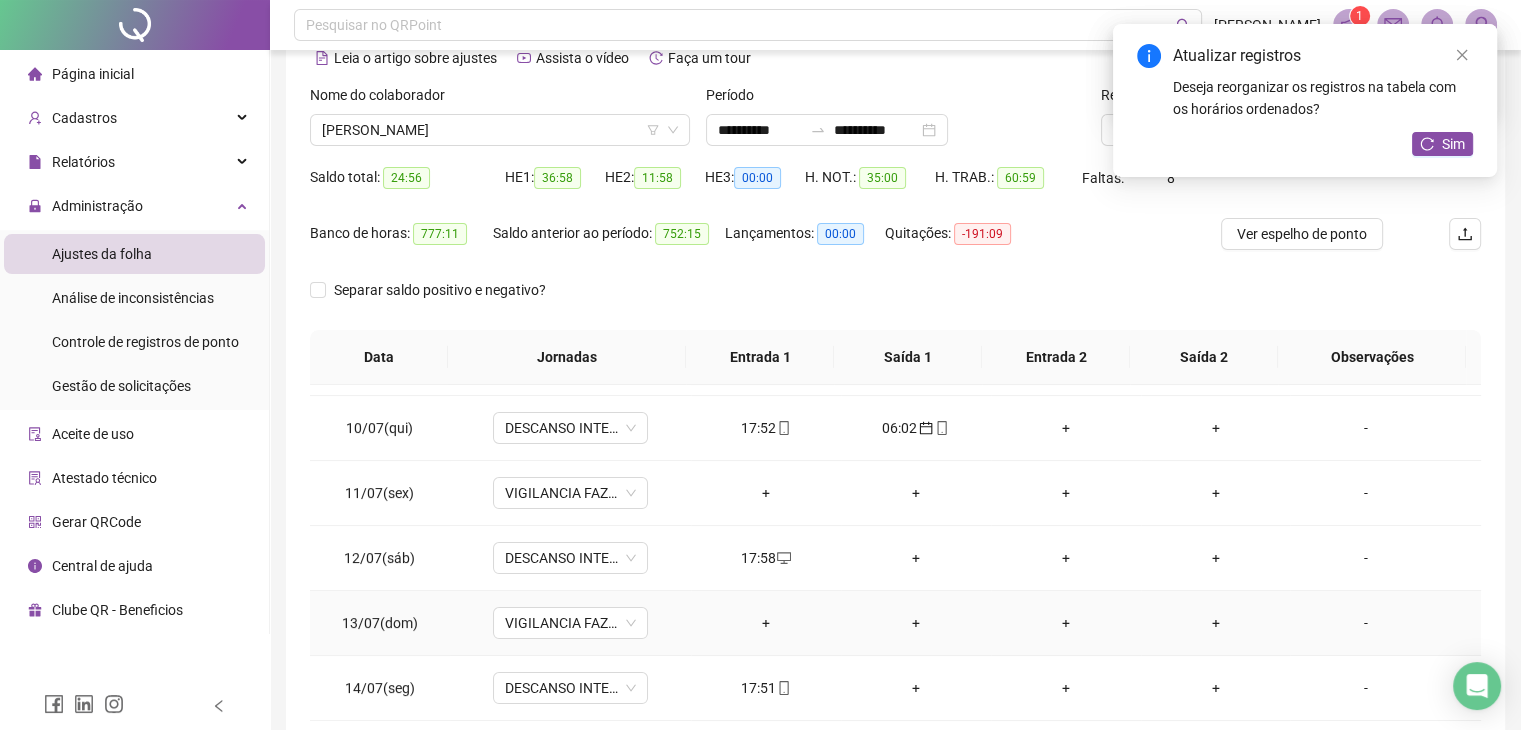 click on "+" at bounding box center (766, 623) 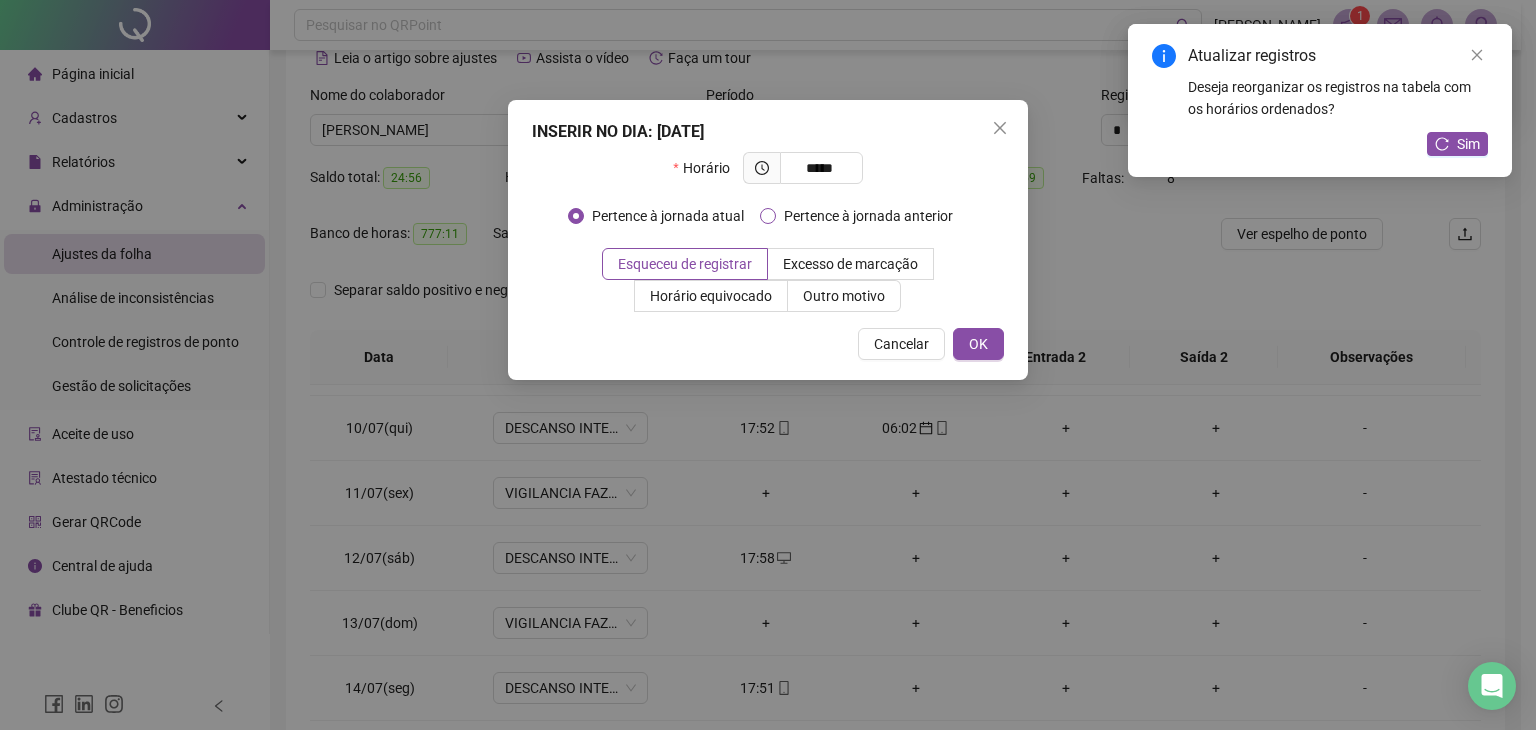 type on "*****" 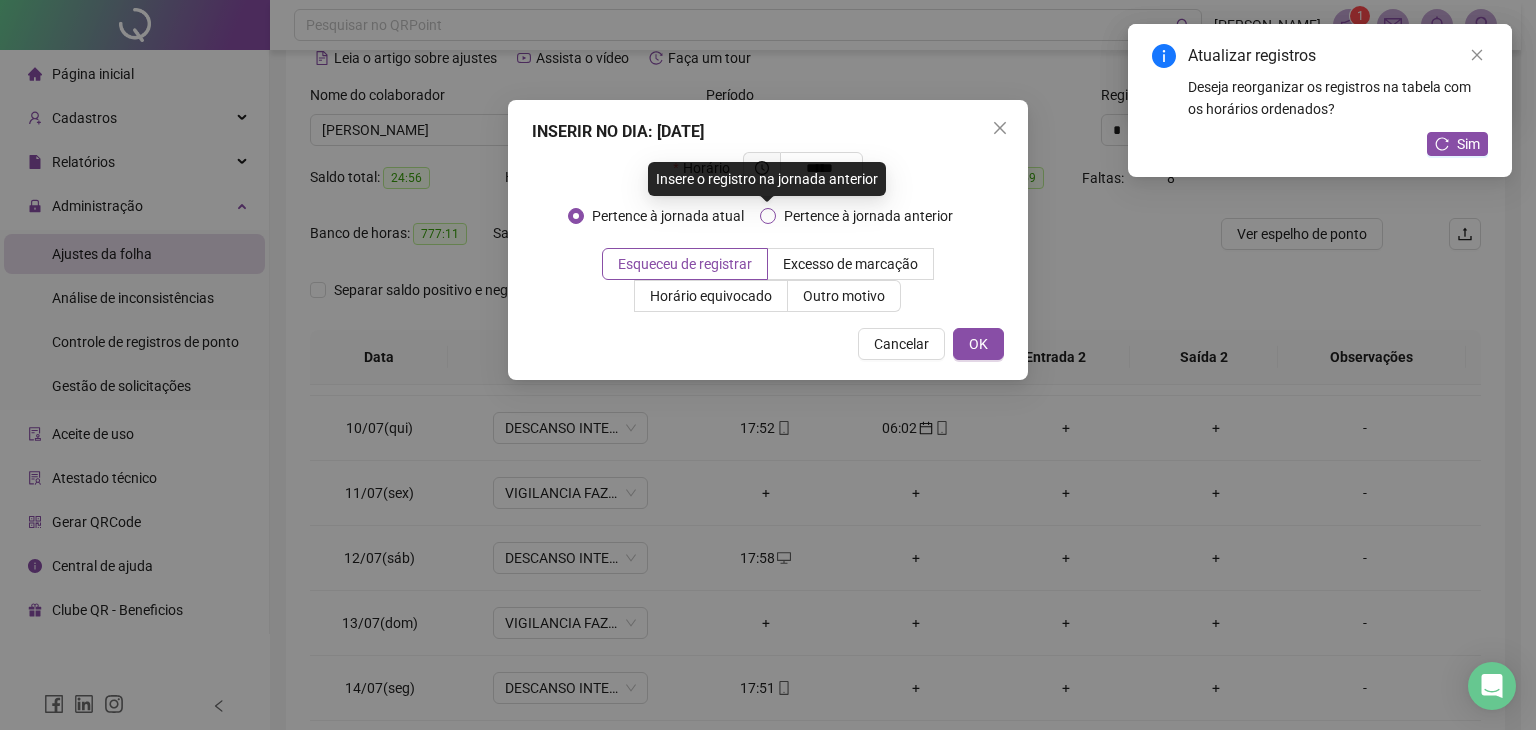 click on "Pertence à jornada anterior" at bounding box center [868, 216] 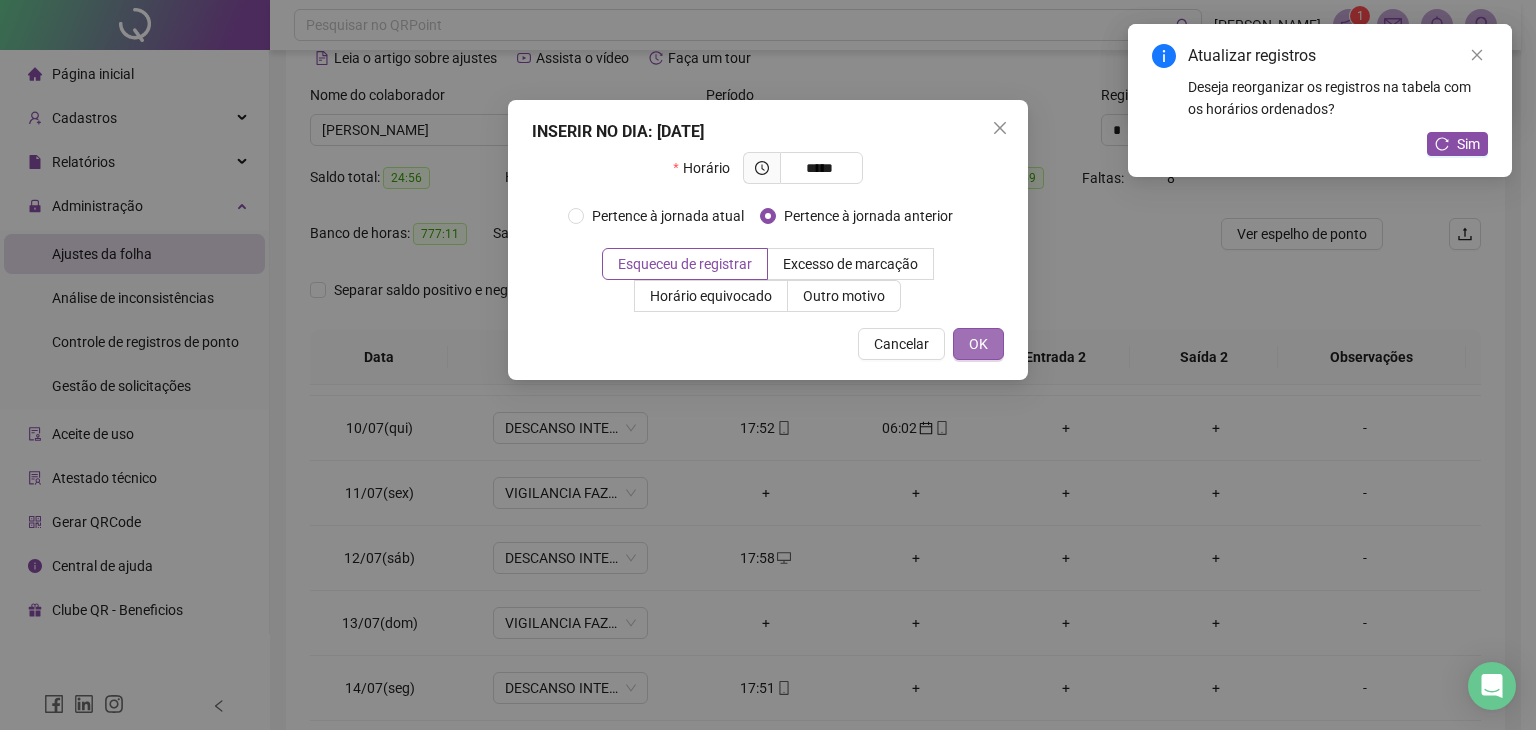 click on "OK" at bounding box center (978, 344) 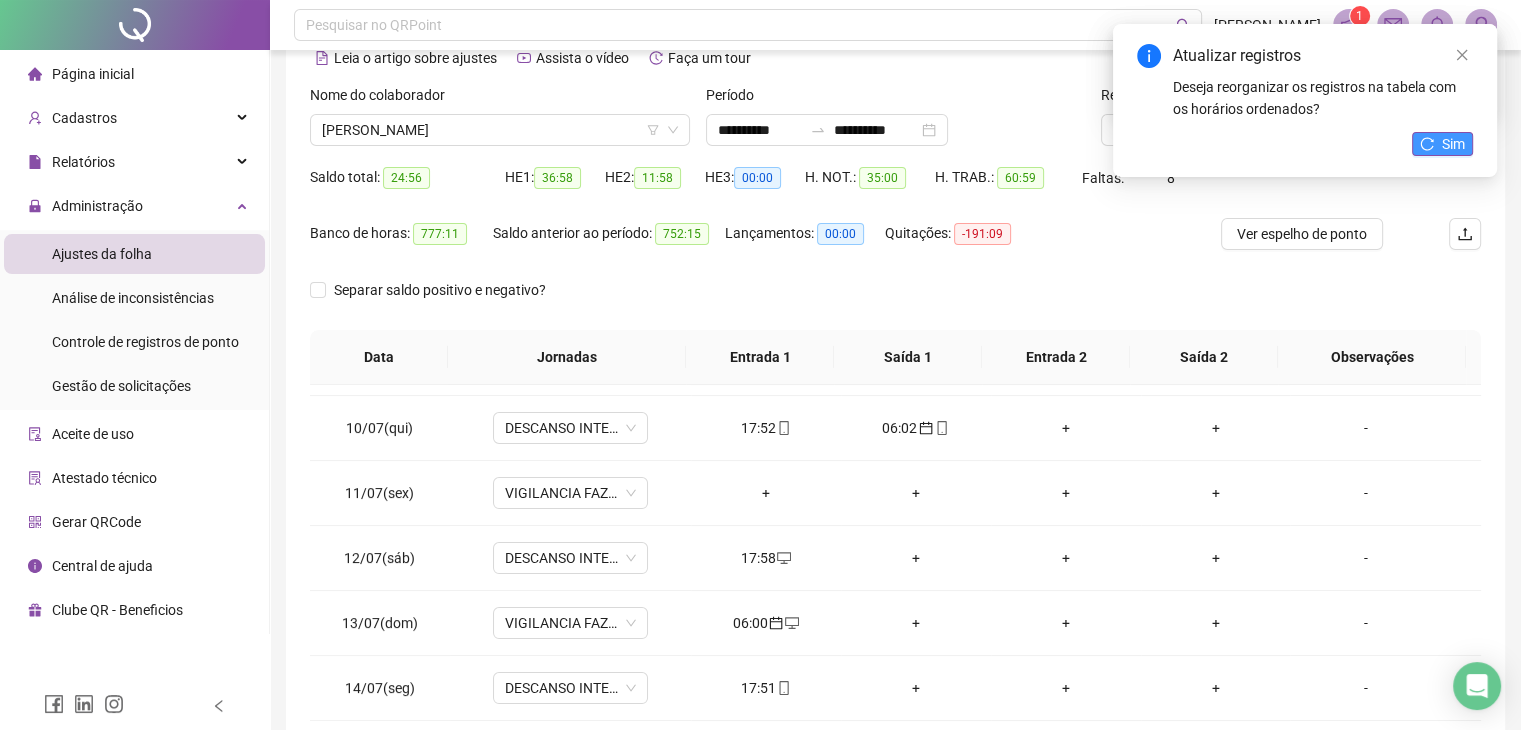 click on "Sim" at bounding box center (1442, 144) 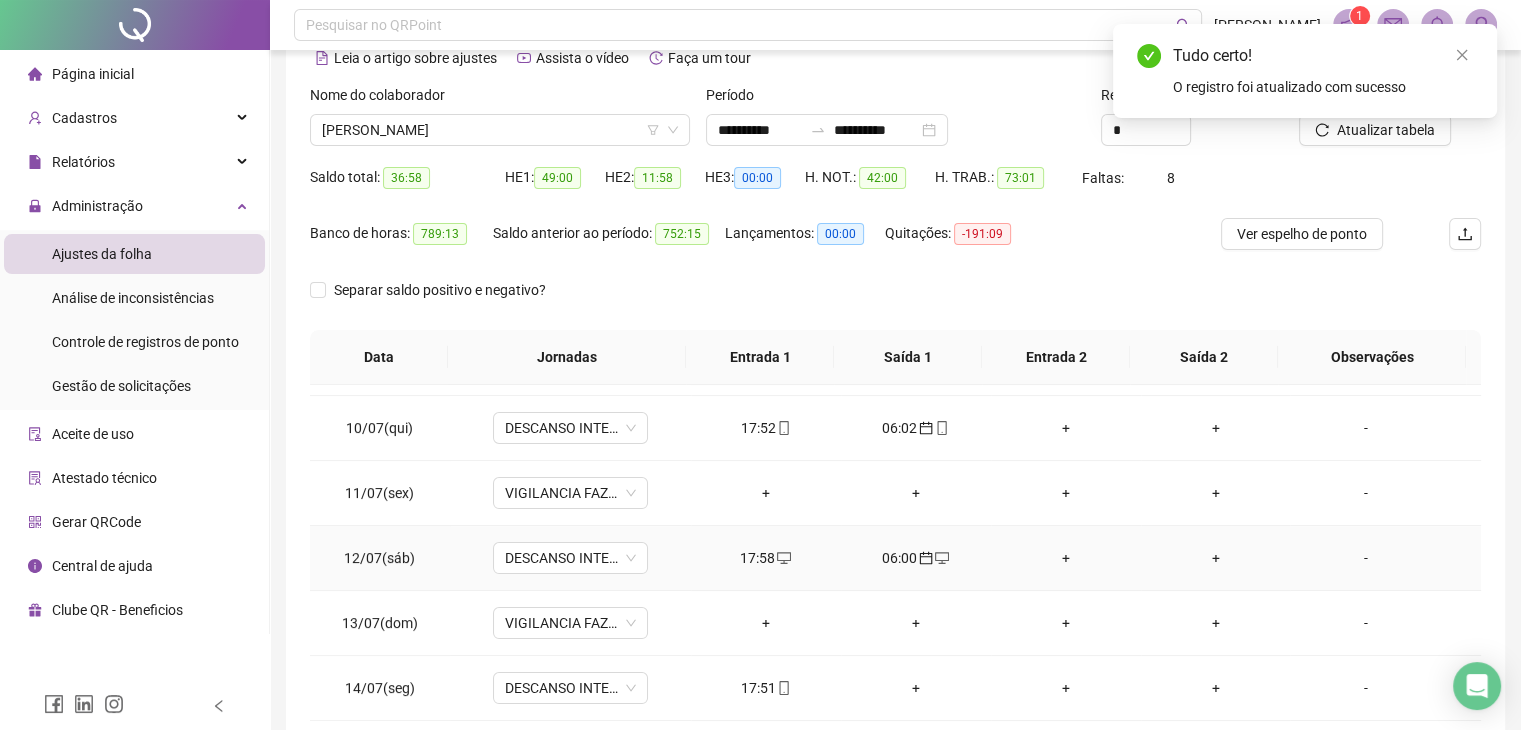 scroll, scrollTop: 674, scrollLeft: 0, axis: vertical 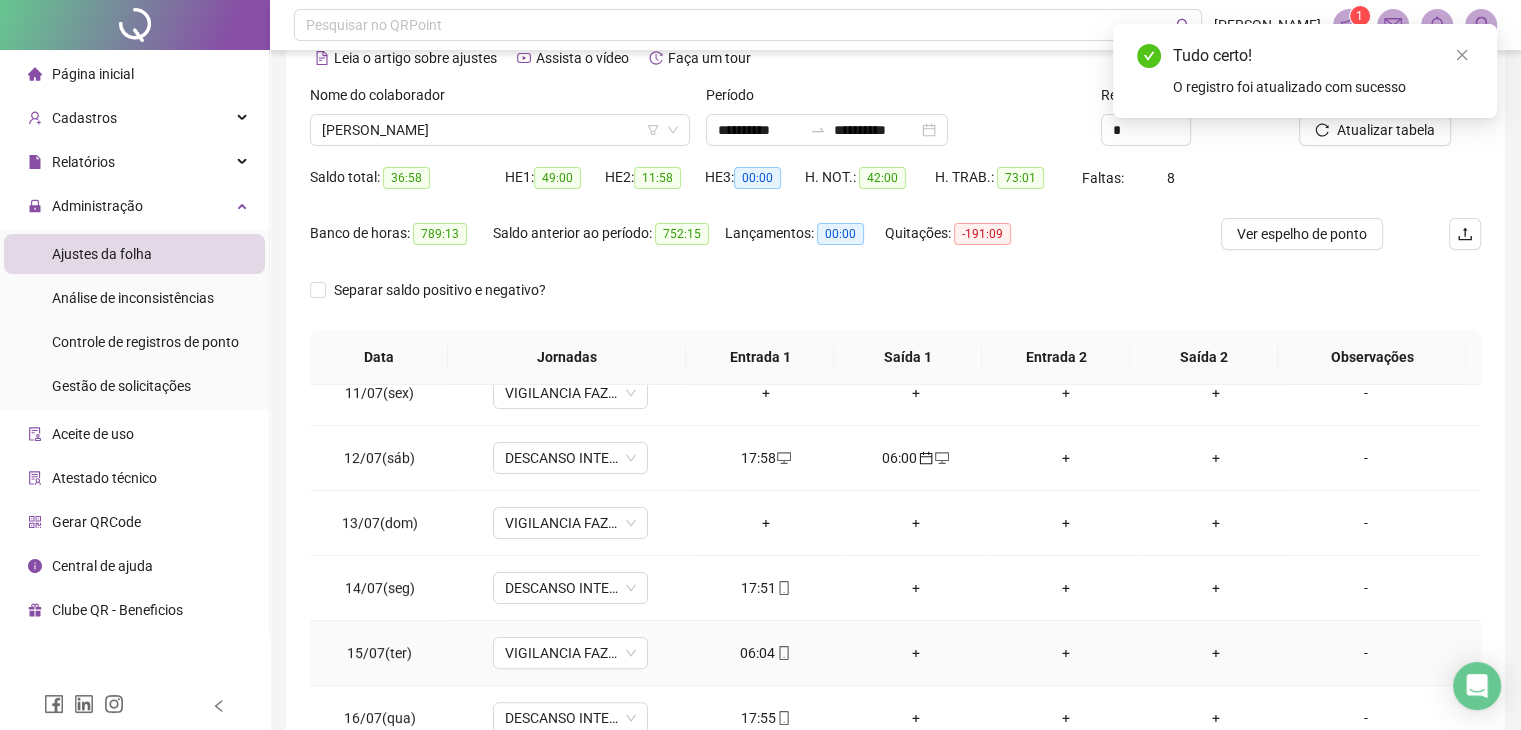 click on "06:04" at bounding box center [766, 653] 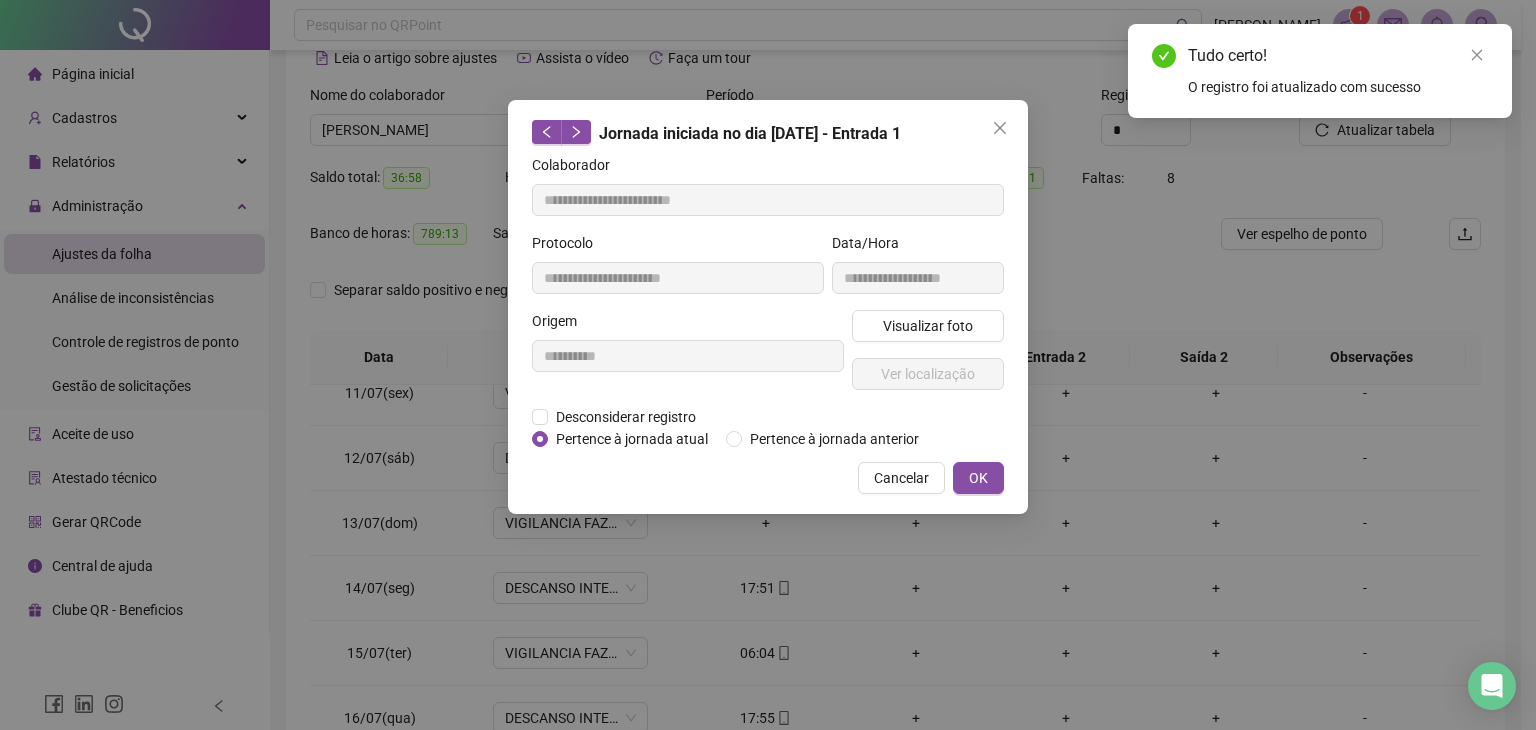 type on "**********" 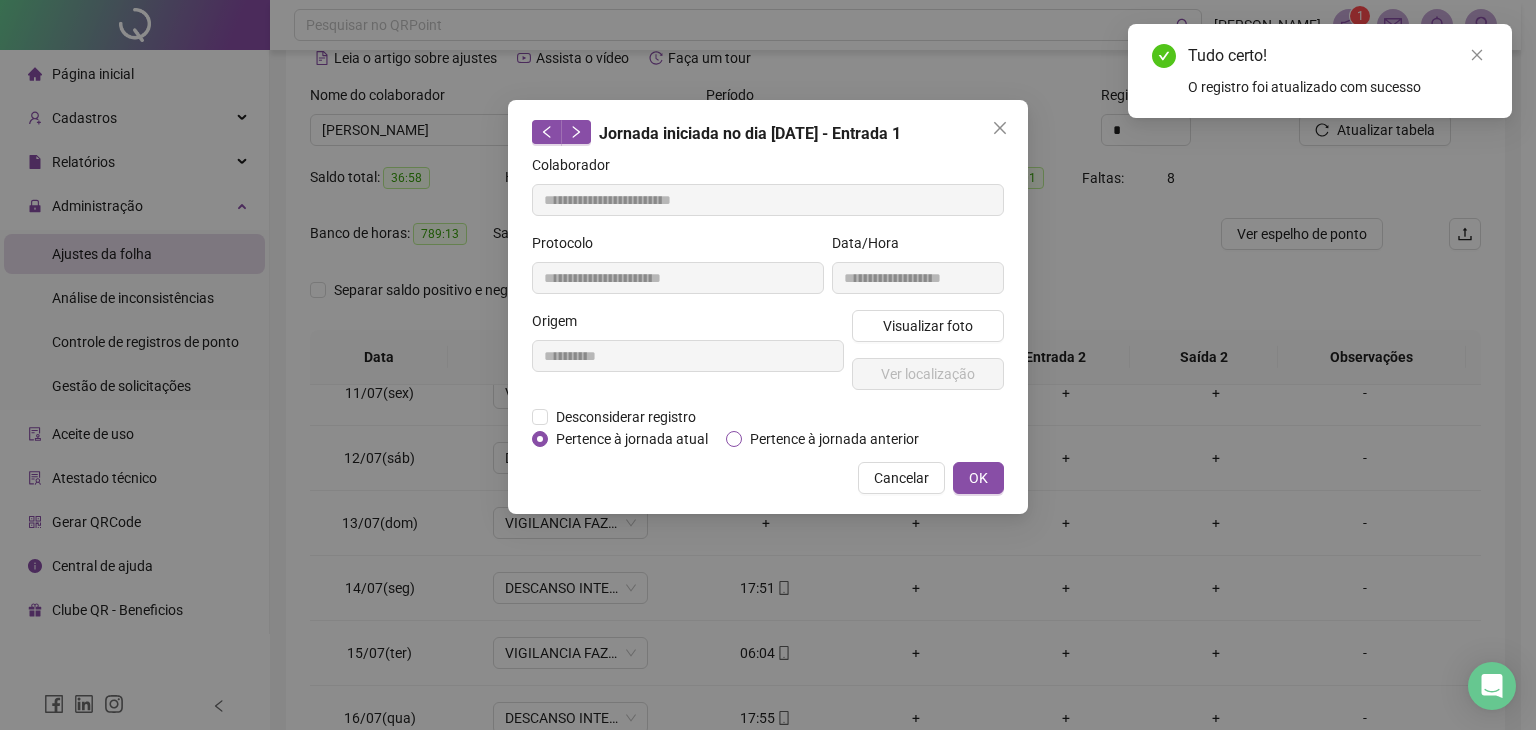 click on "Pertence à jornada anterior" at bounding box center (834, 439) 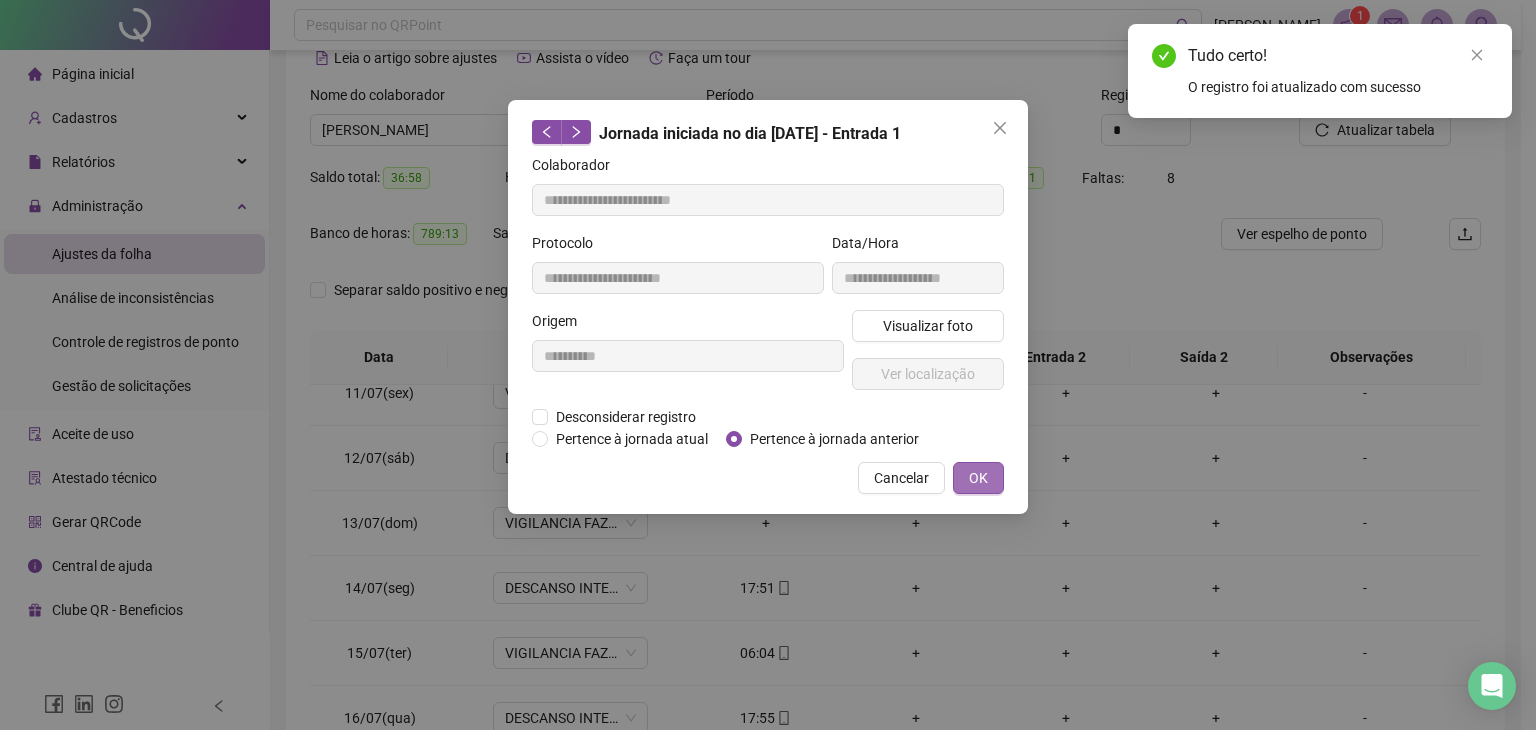 click on "OK" at bounding box center (978, 478) 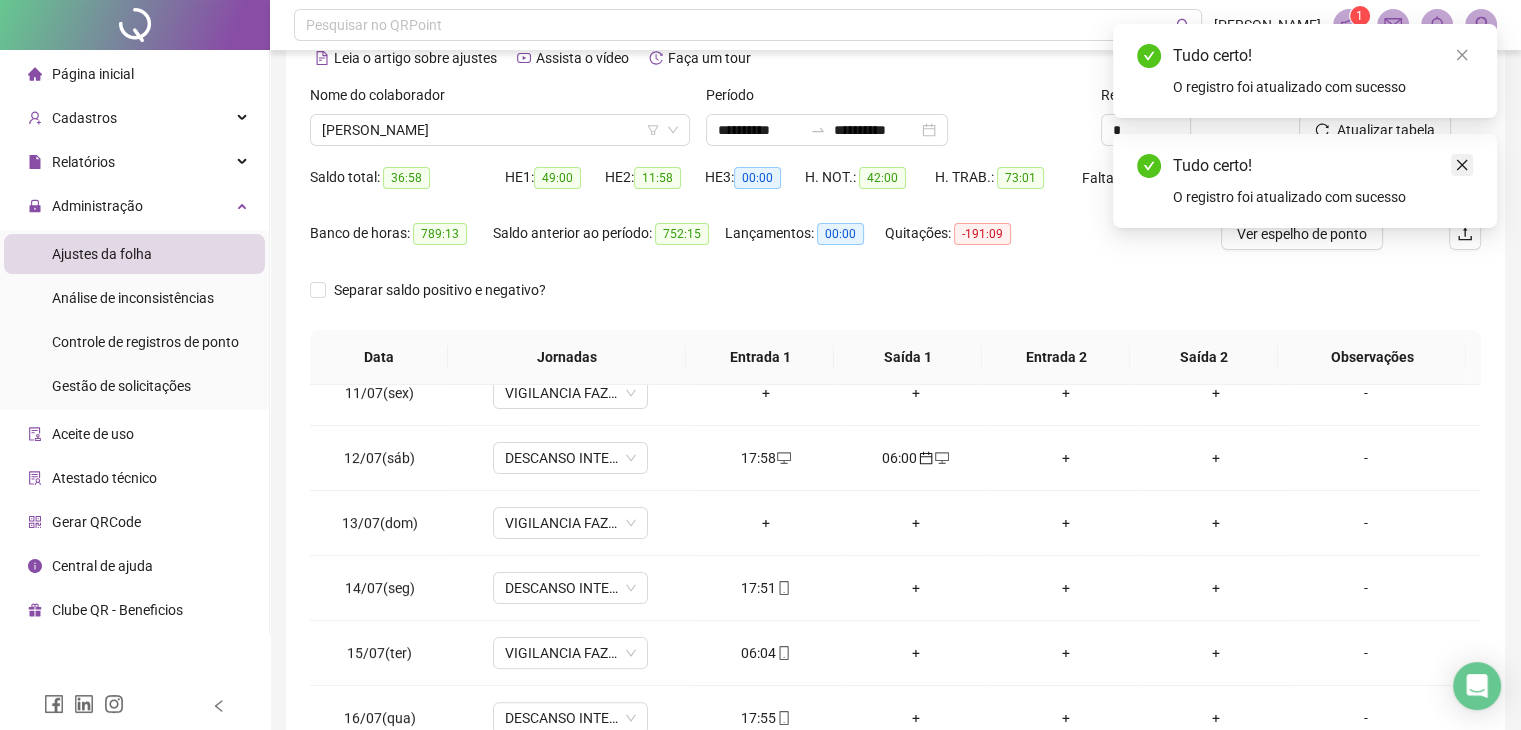 click 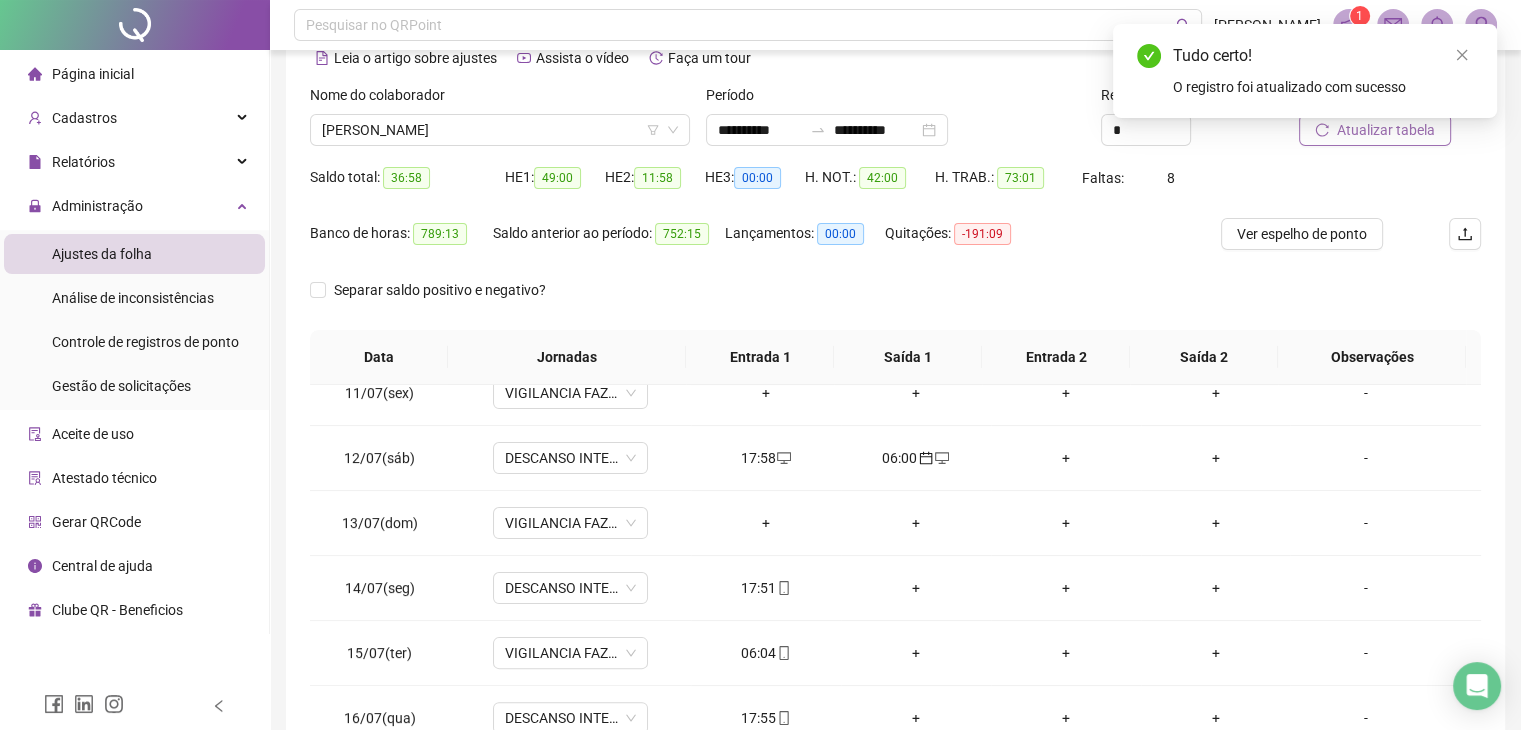 click on "Atualizar tabela" at bounding box center [1386, 130] 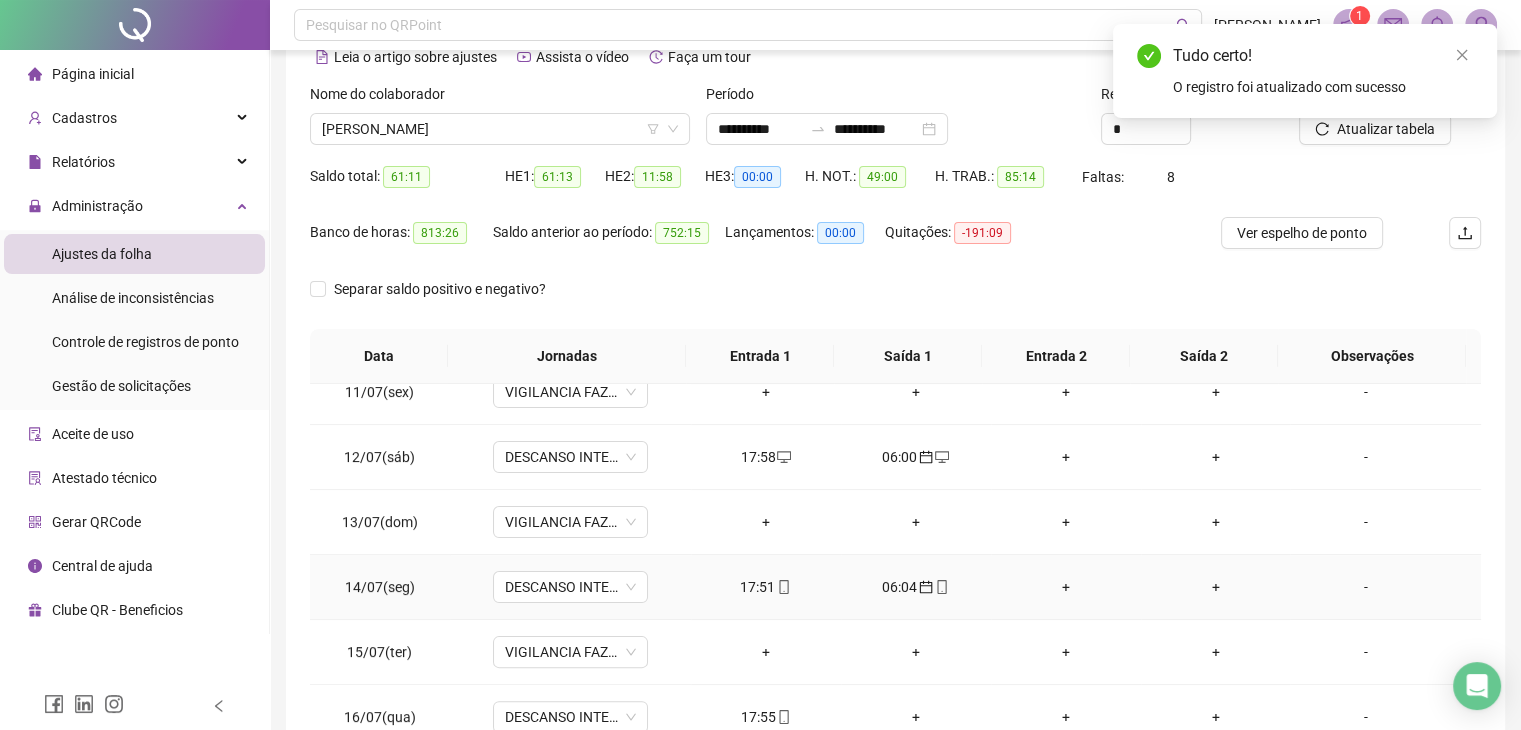 scroll, scrollTop: 200, scrollLeft: 0, axis: vertical 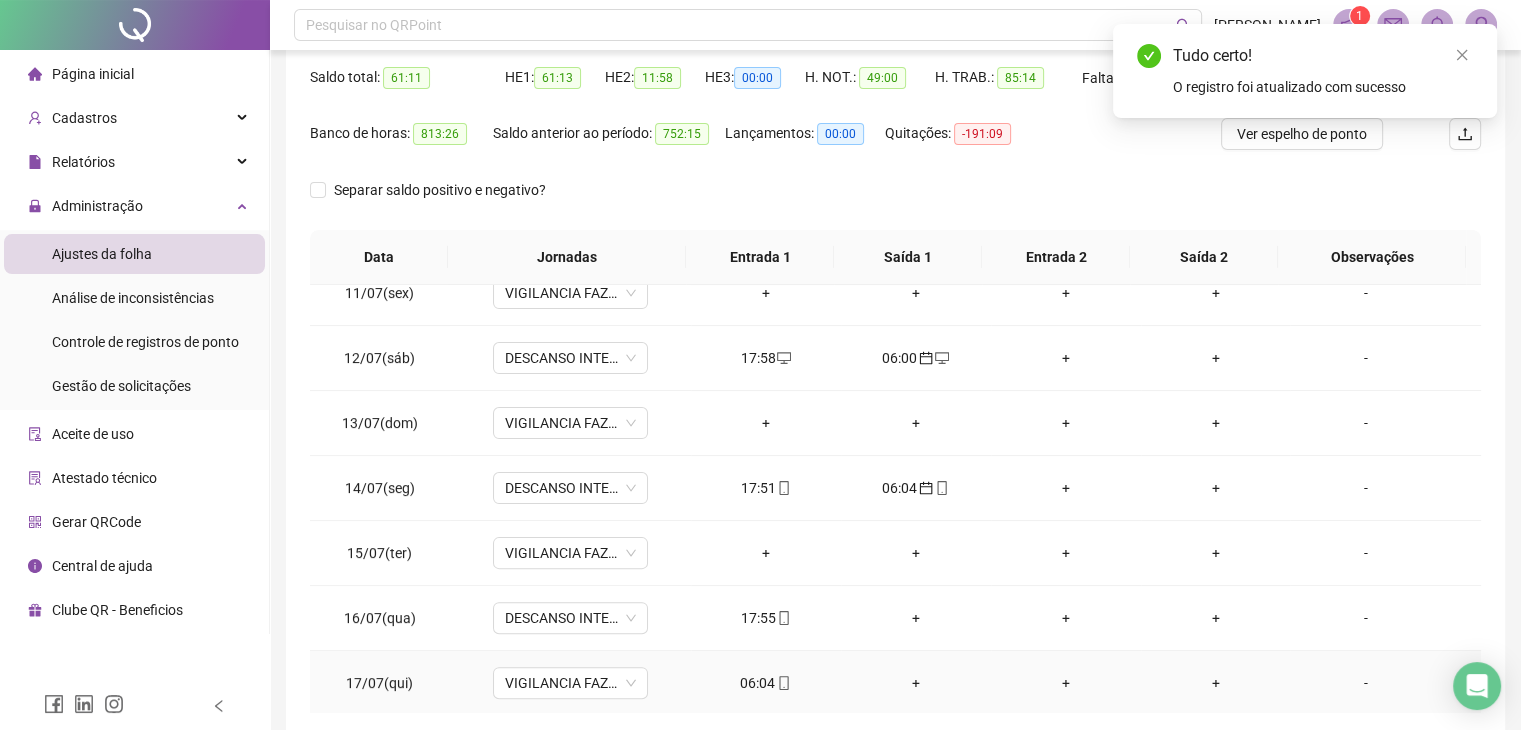 click on "06:04" at bounding box center [766, 683] 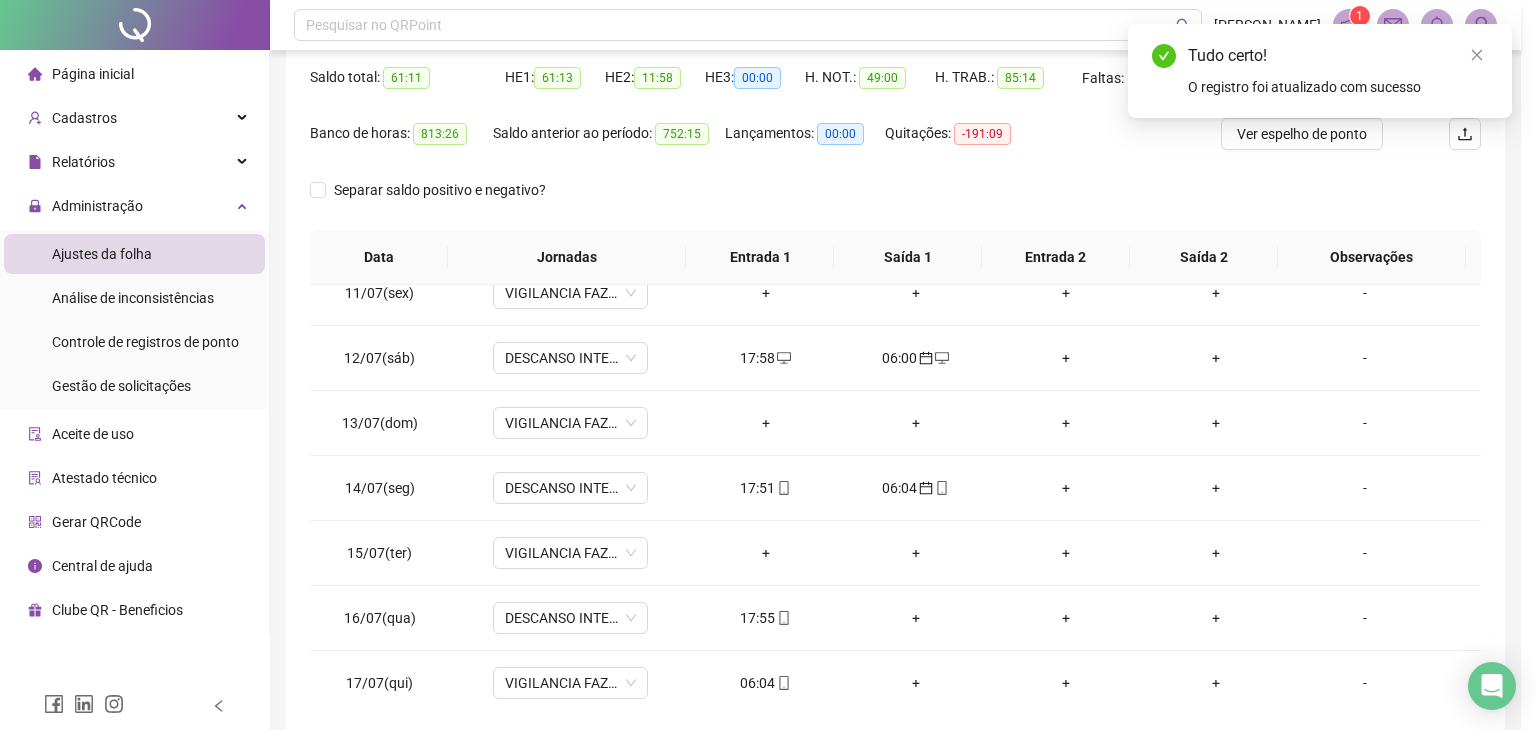 type on "**********" 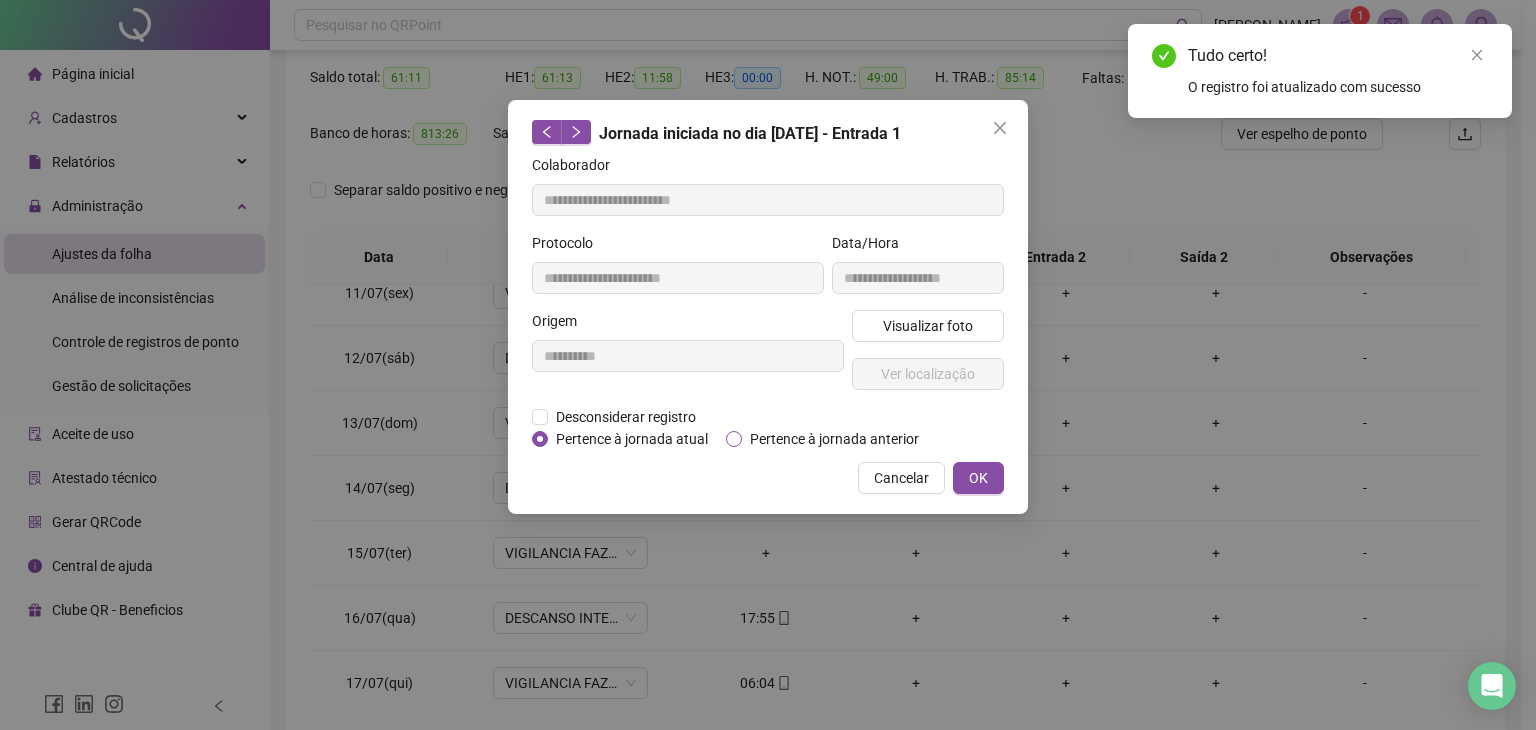click on "Pertence à jornada anterior" at bounding box center (834, 439) 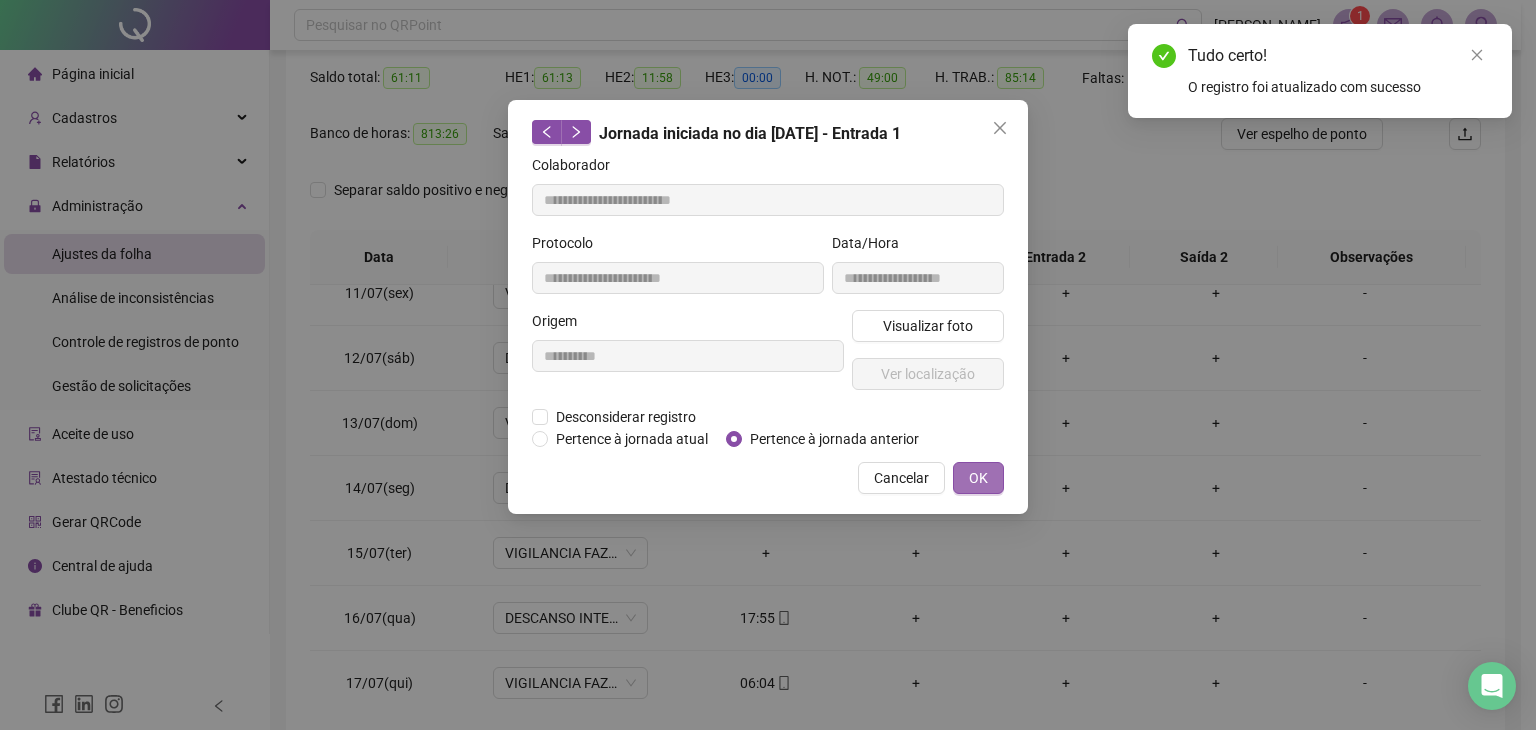 click on "OK" at bounding box center (978, 478) 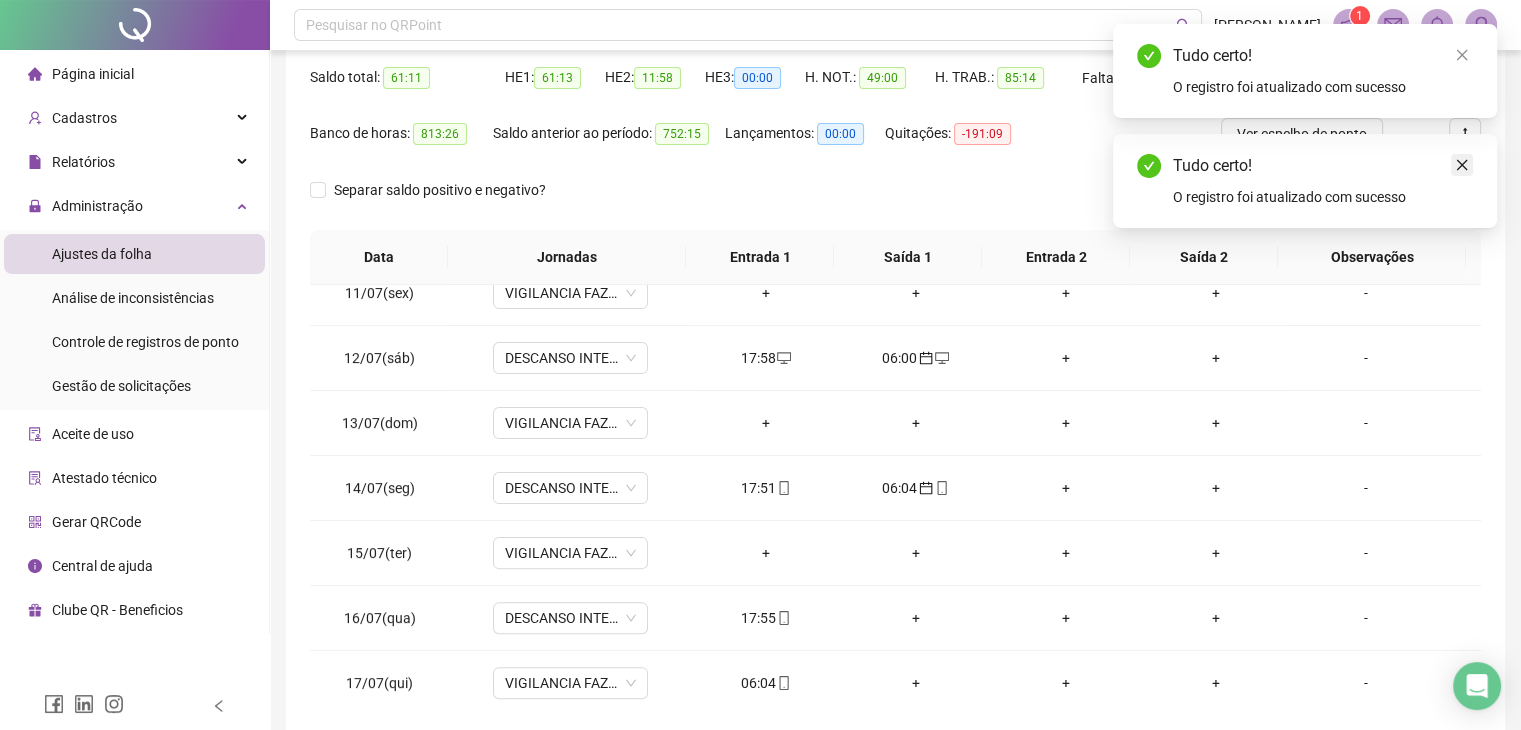 click 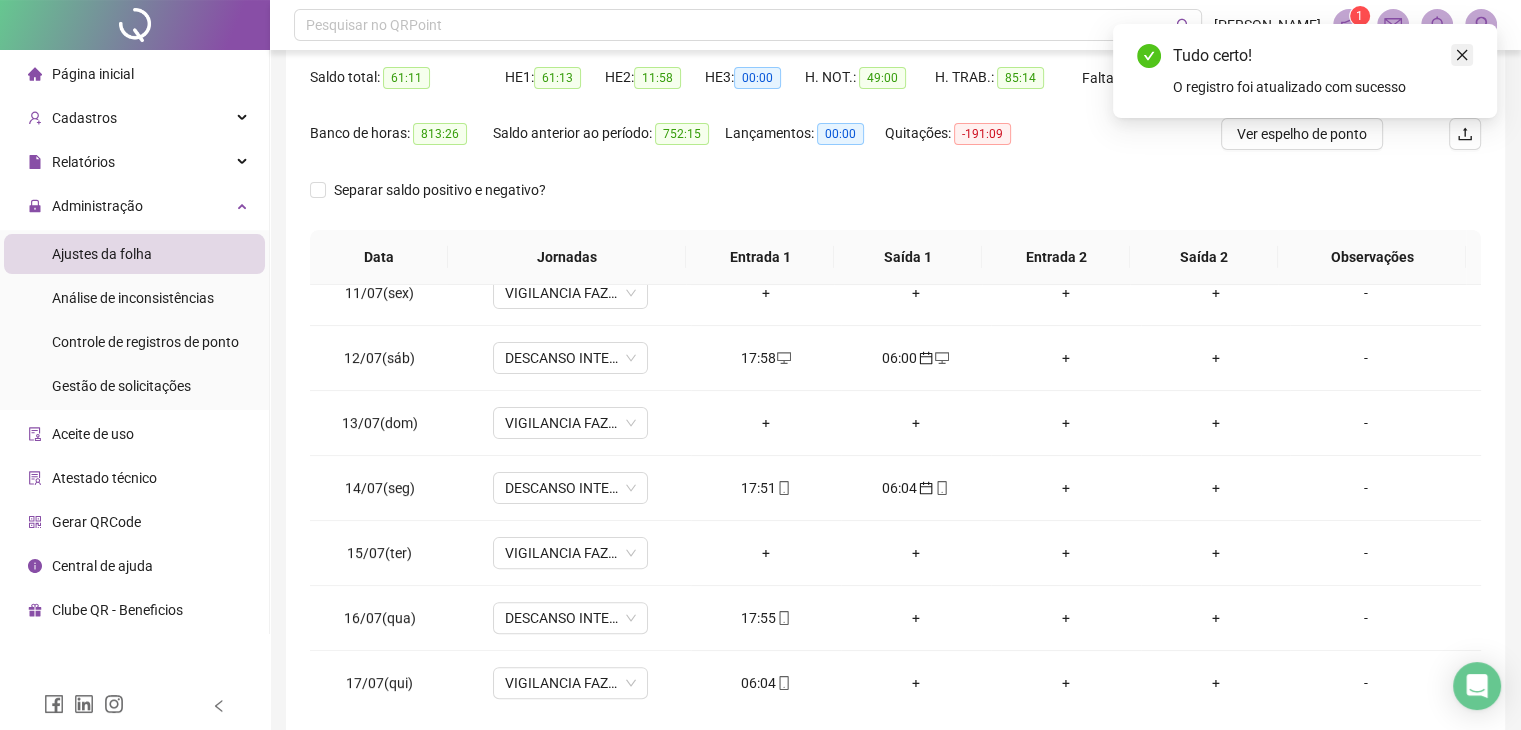 click at bounding box center [1462, 55] 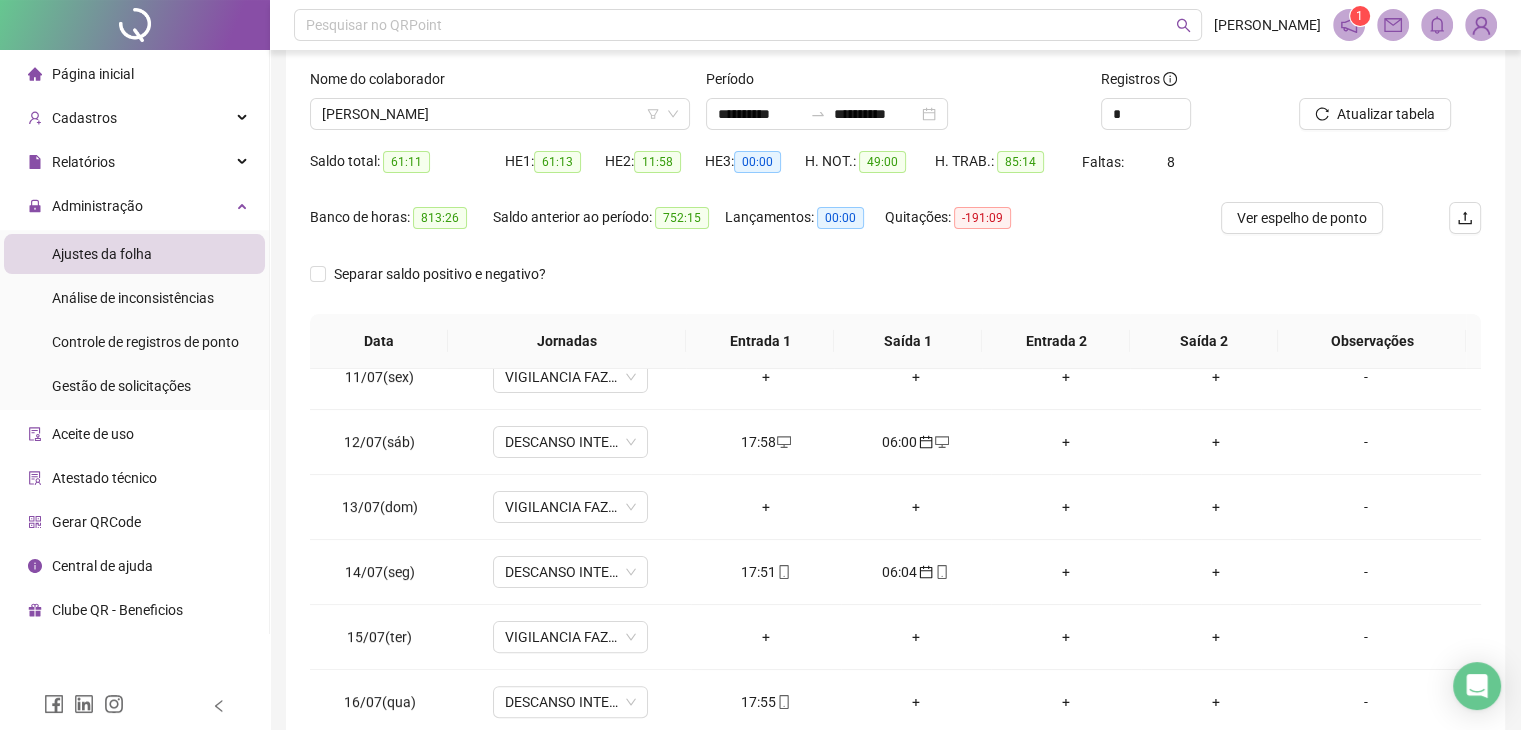 scroll, scrollTop: 0, scrollLeft: 0, axis: both 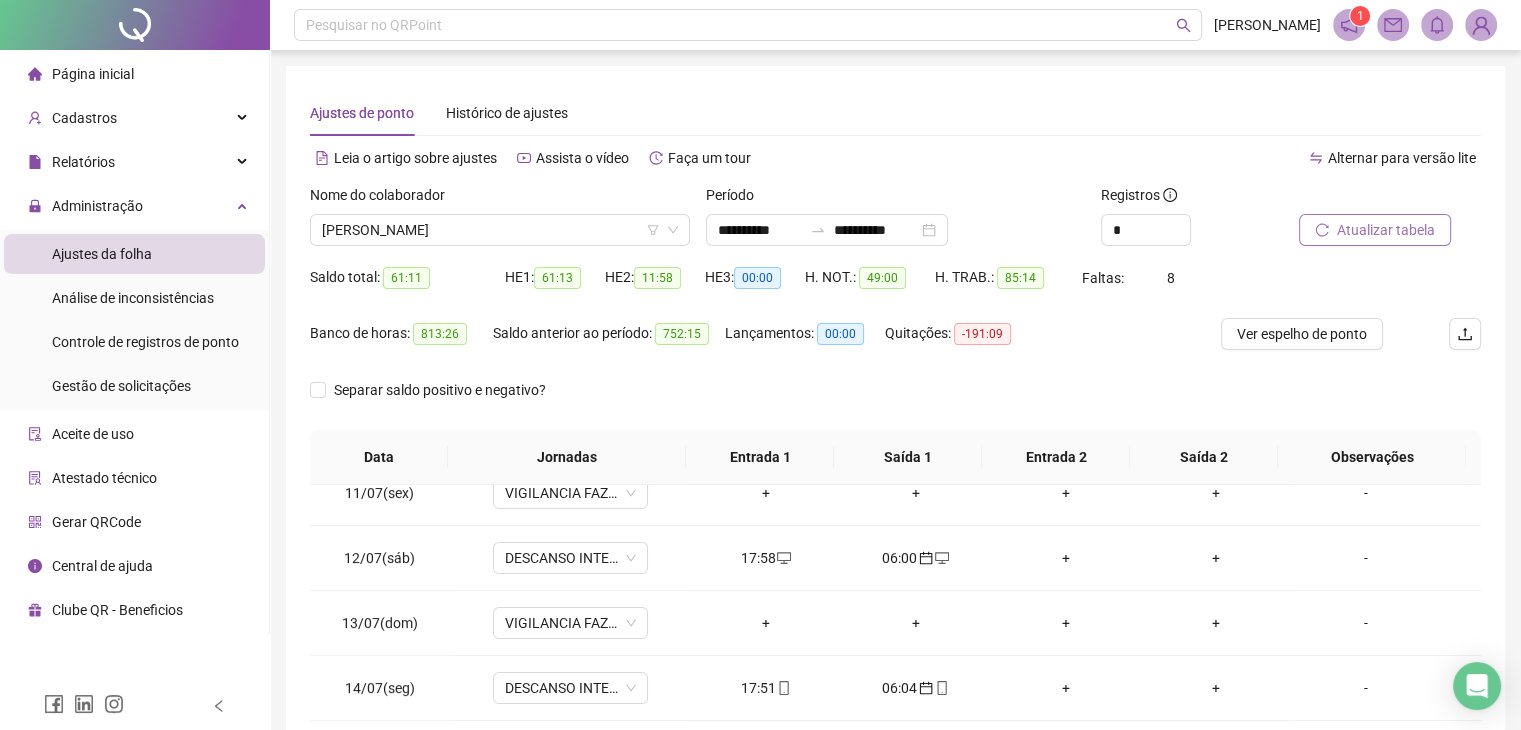 click on "Atualizar tabela" at bounding box center [1375, 230] 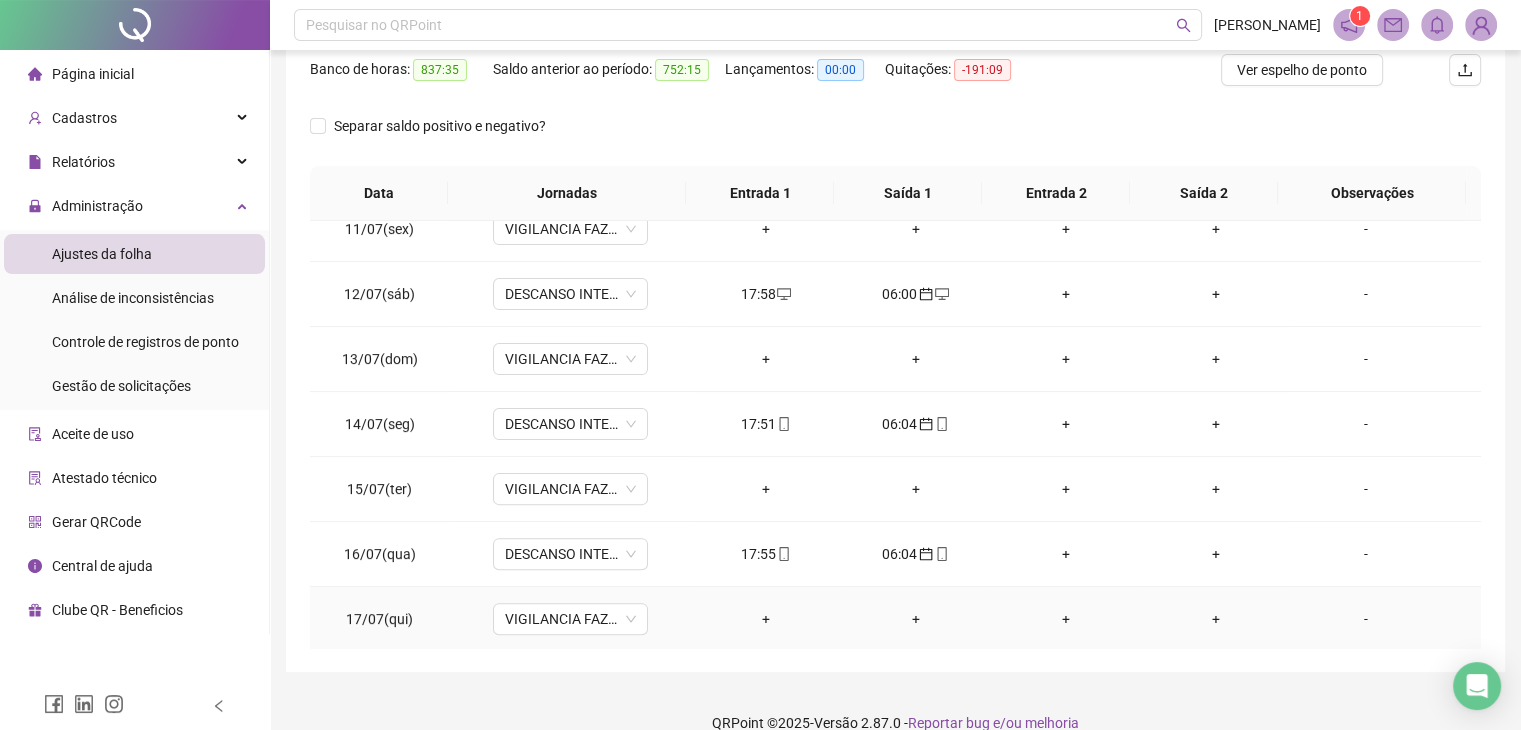 scroll, scrollTop: 292, scrollLeft: 0, axis: vertical 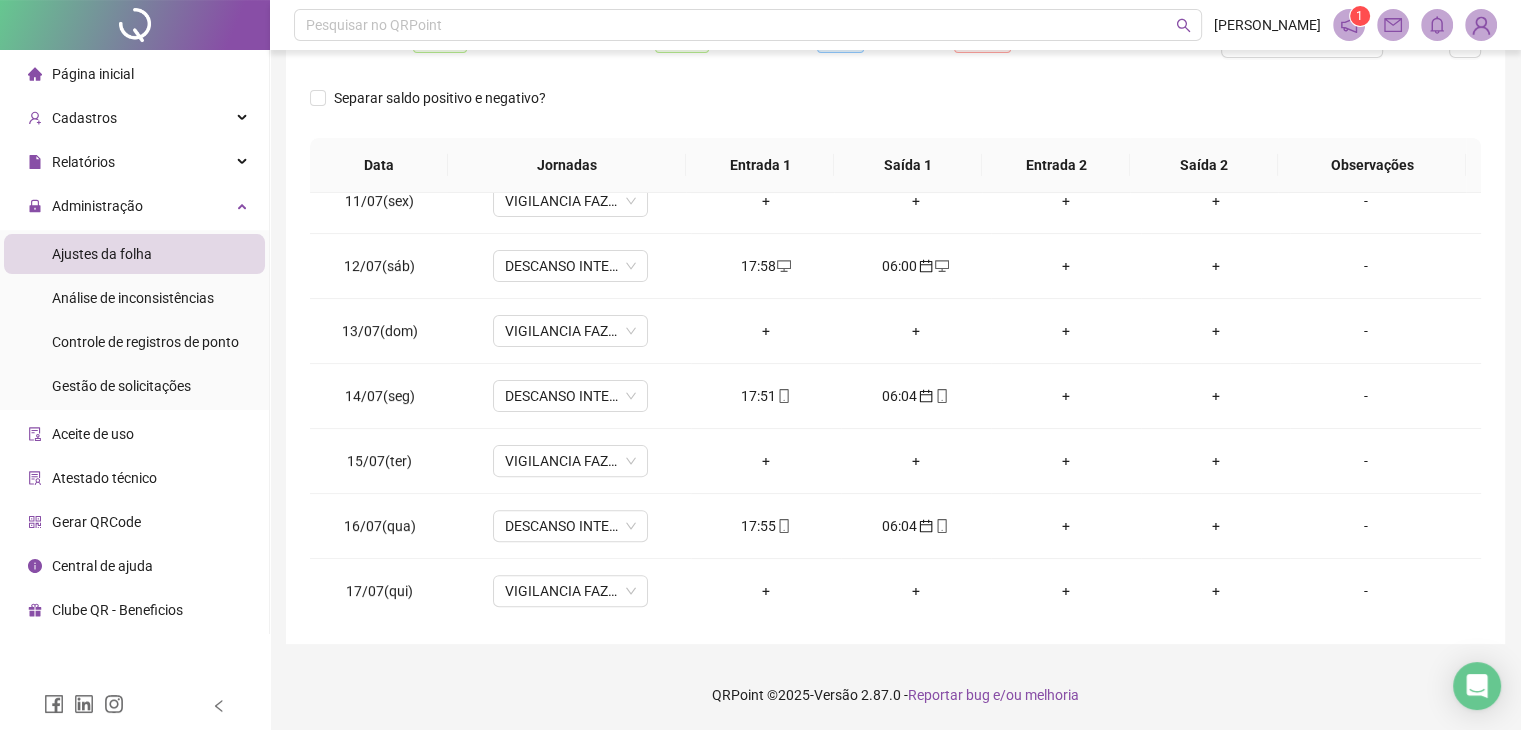 click on "Separar saldo positivo e negativo?" at bounding box center (895, 110) 